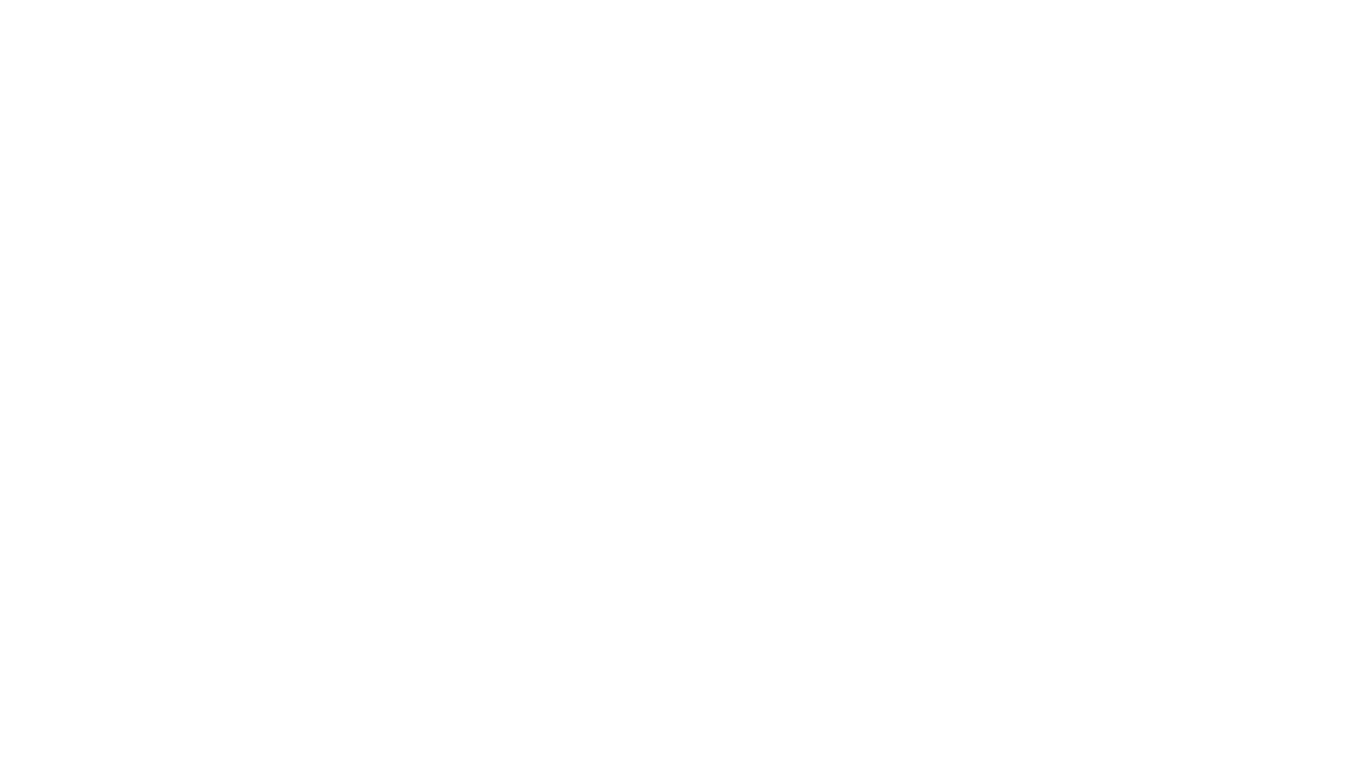 scroll, scrollTop: 0, scrollLeft: 0, axis: both 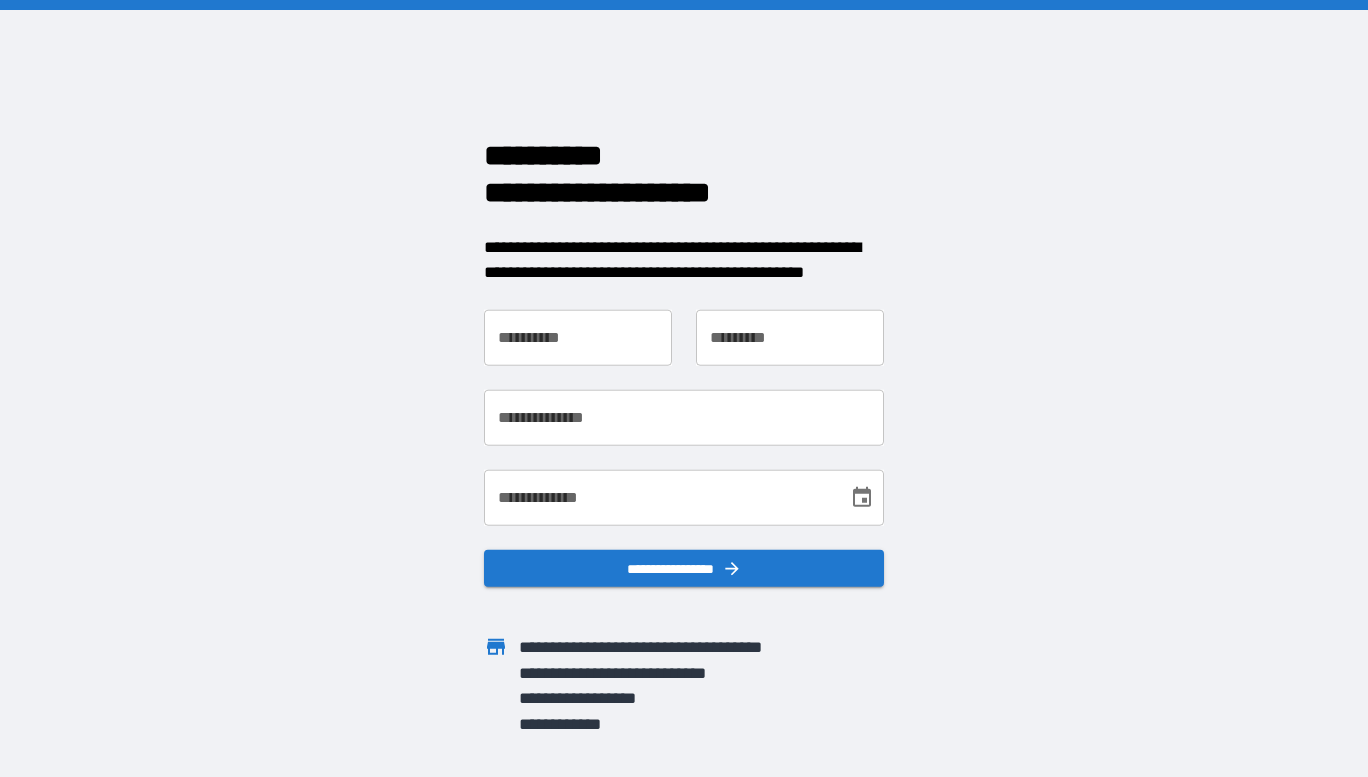 click on "**********" at bounding box center (578, 337) 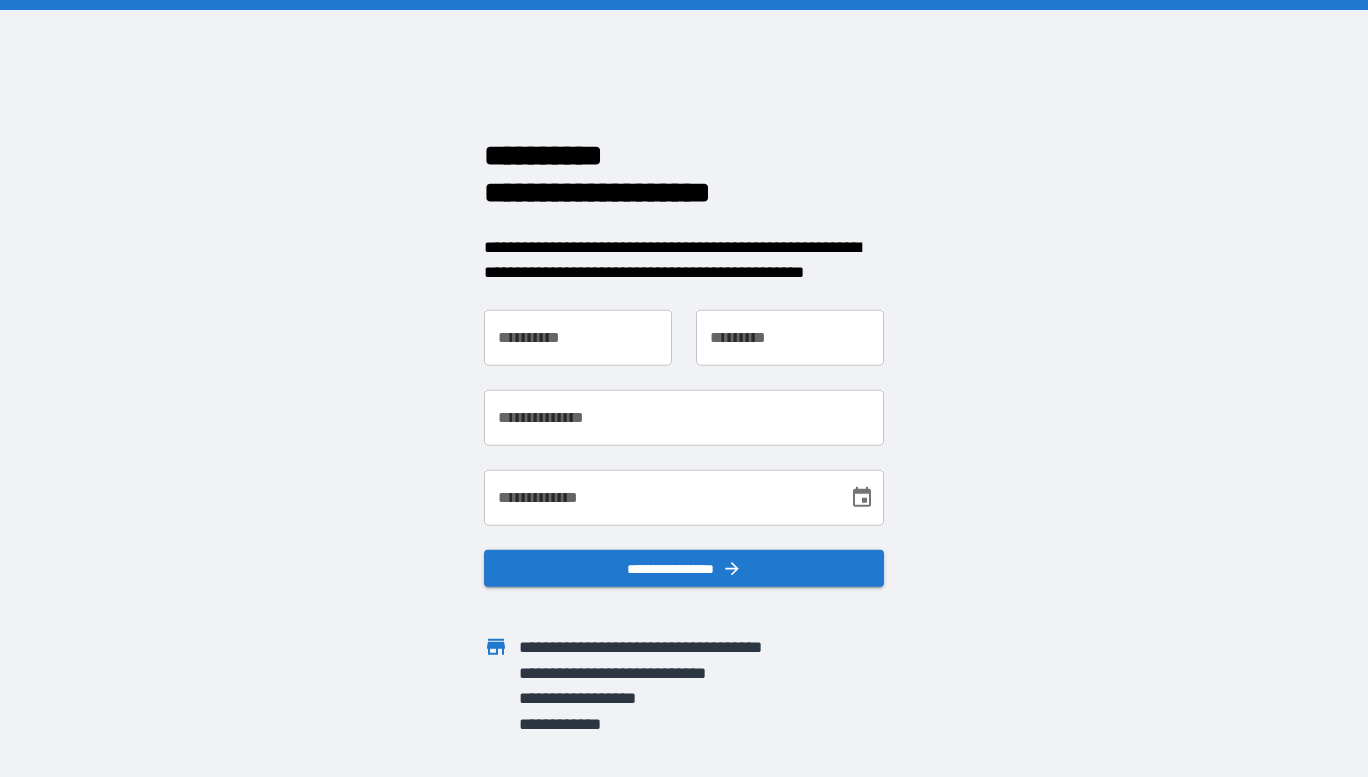 click on "**********" at bounding box center (684, 388) 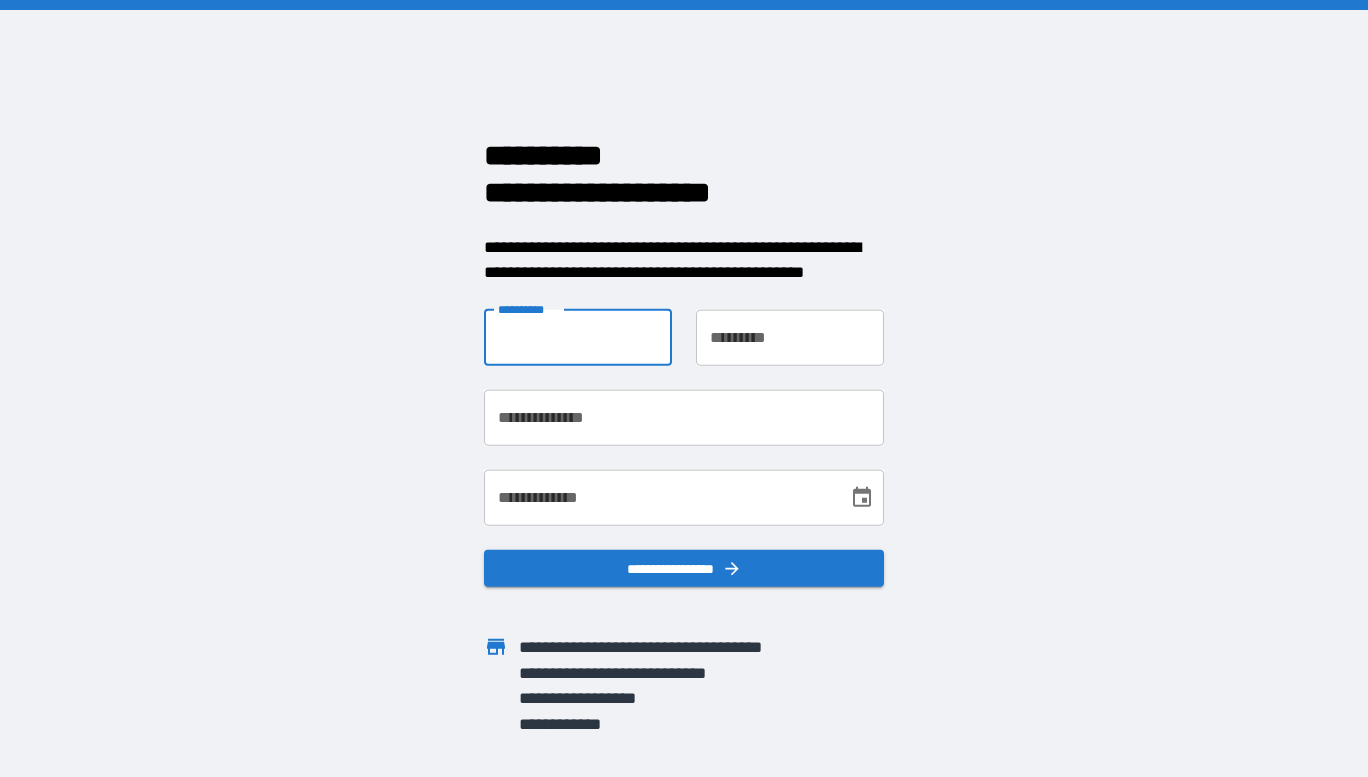 click on "**********" at bounding box center (578, 337) 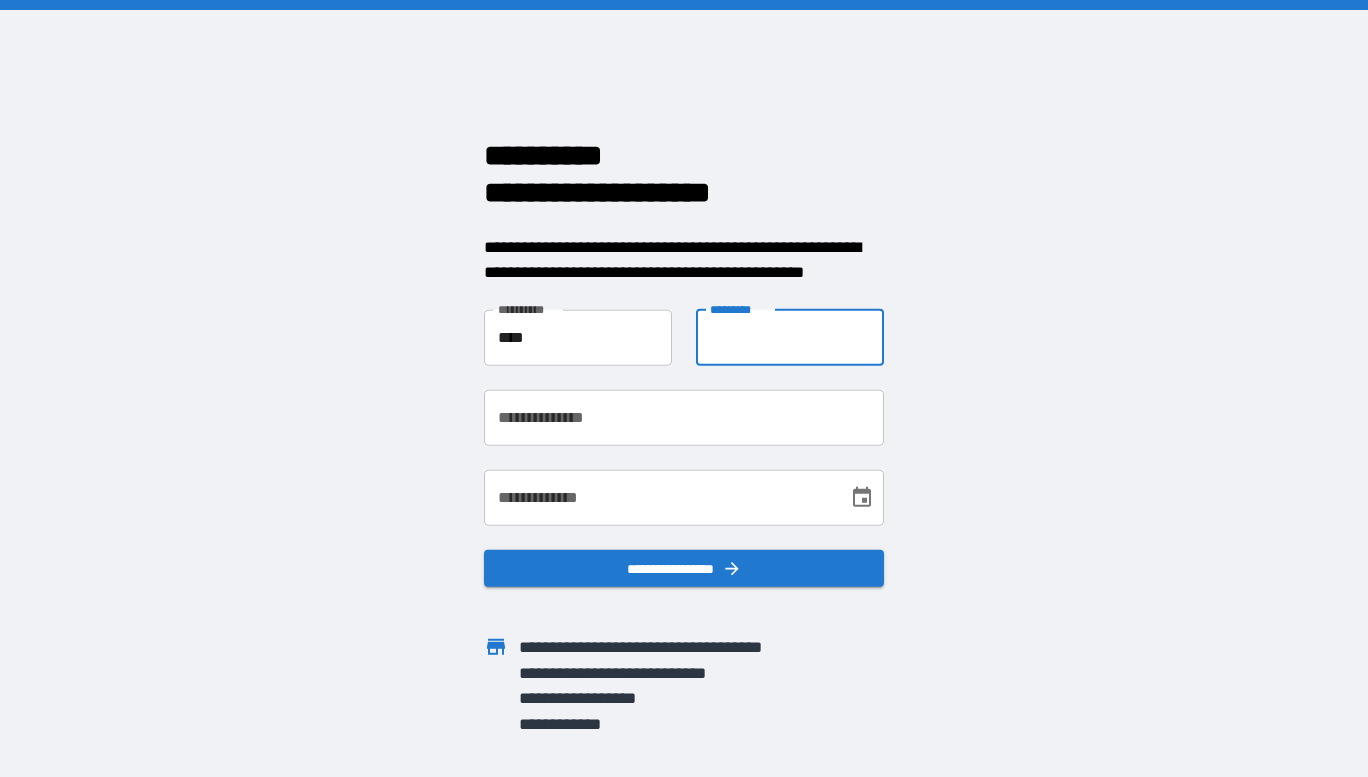click on "**********" at bounding box center (790, 337) 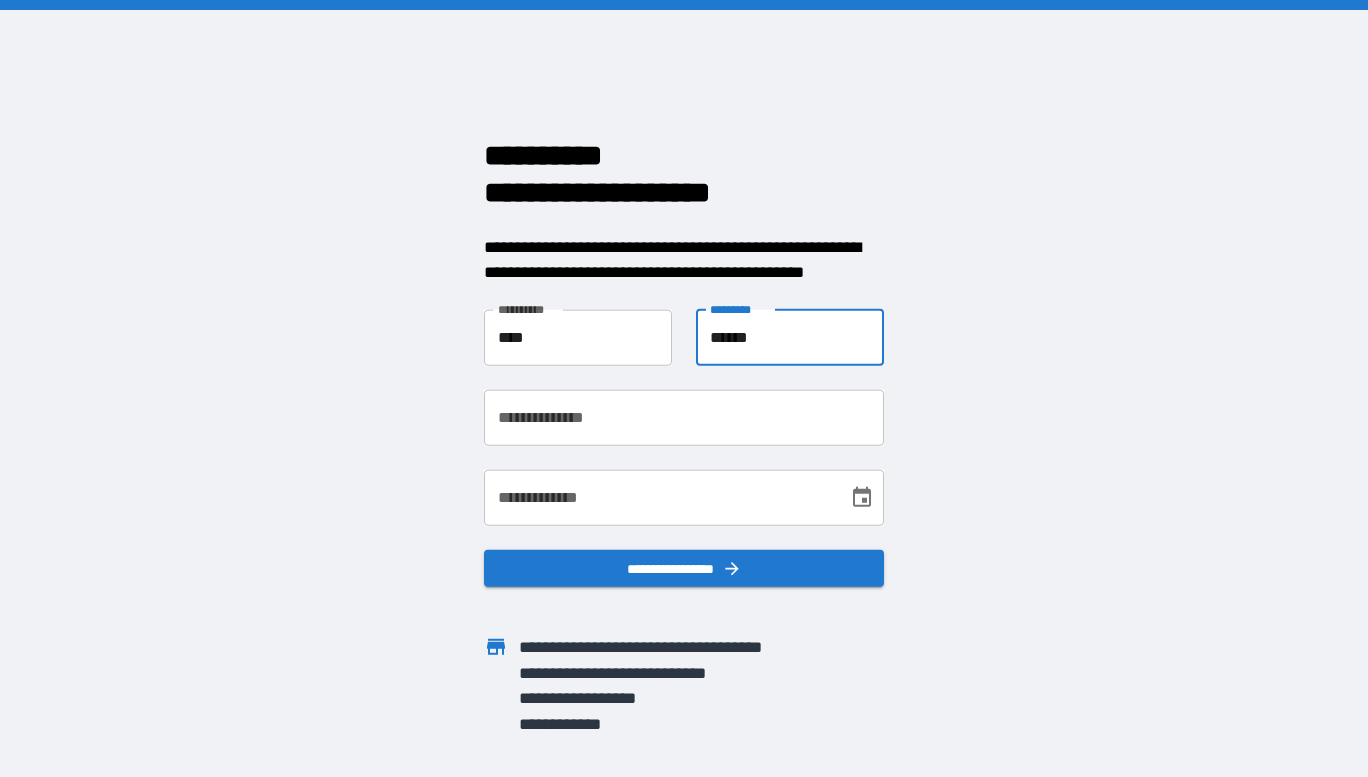 click on "**********" at bounding box center [684, 417] 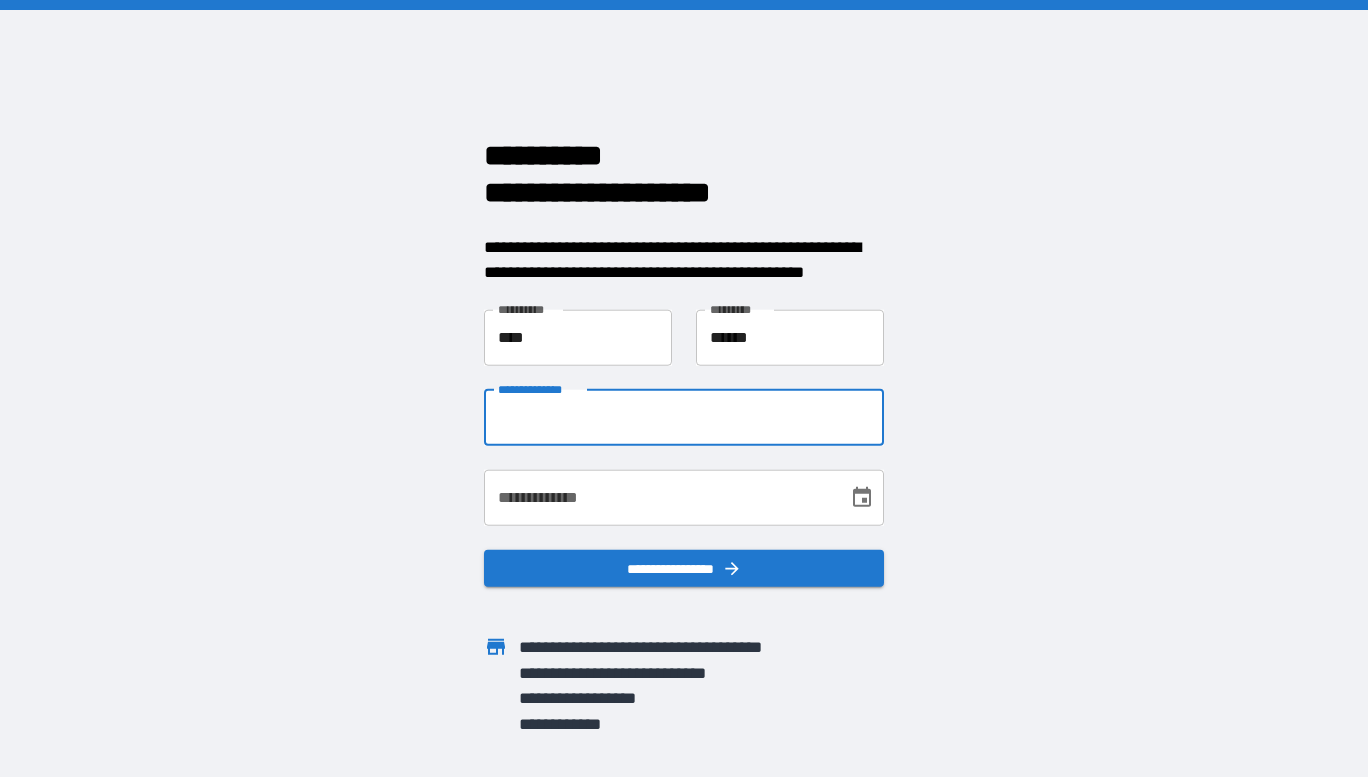 type on "**********" 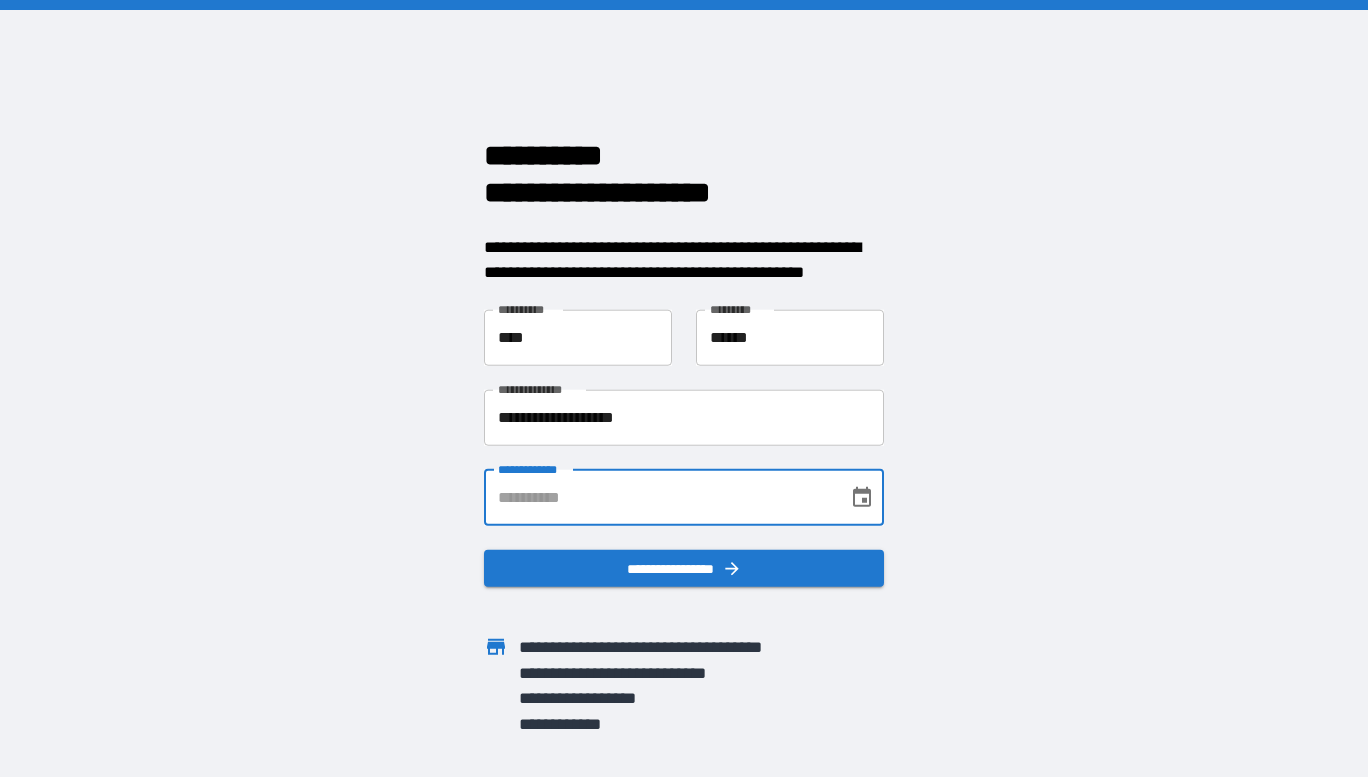 click on "**********" at bounding box center (659, 497) 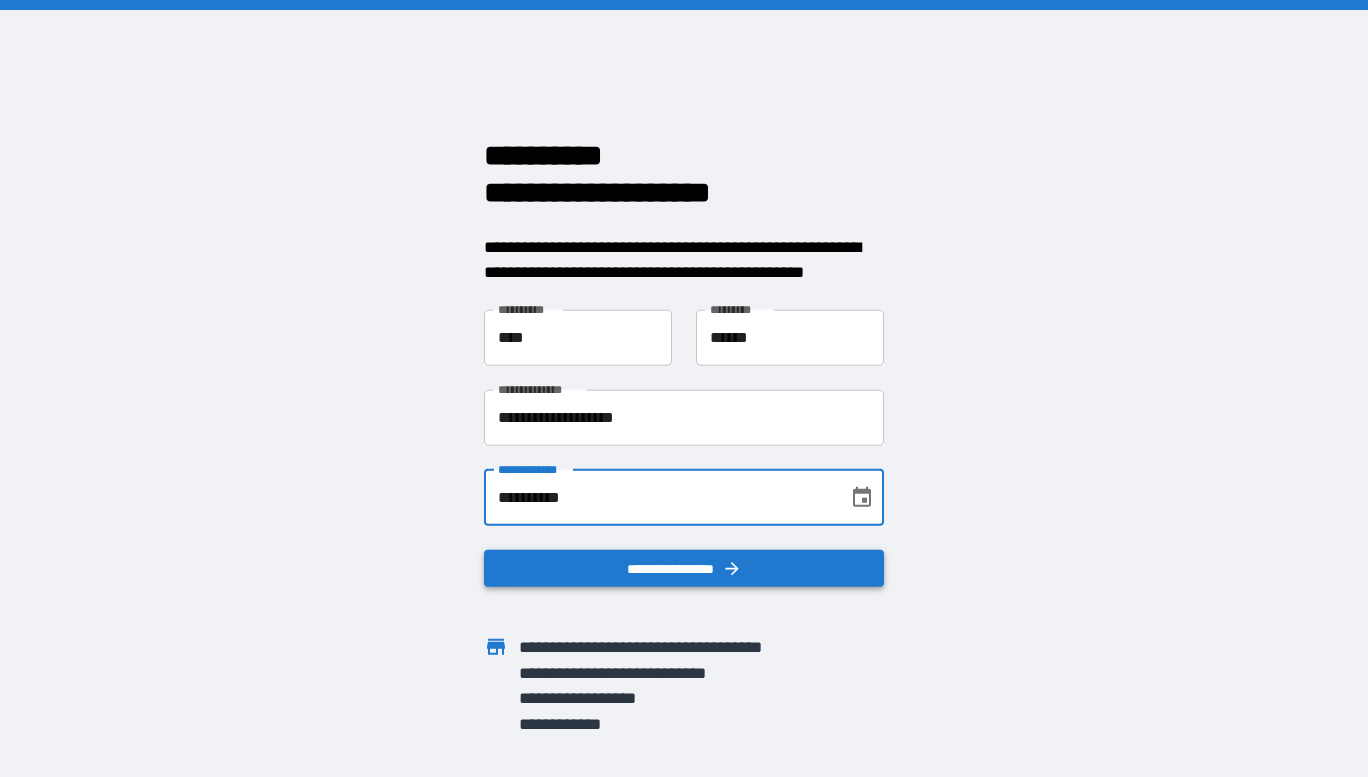 type on "**********" 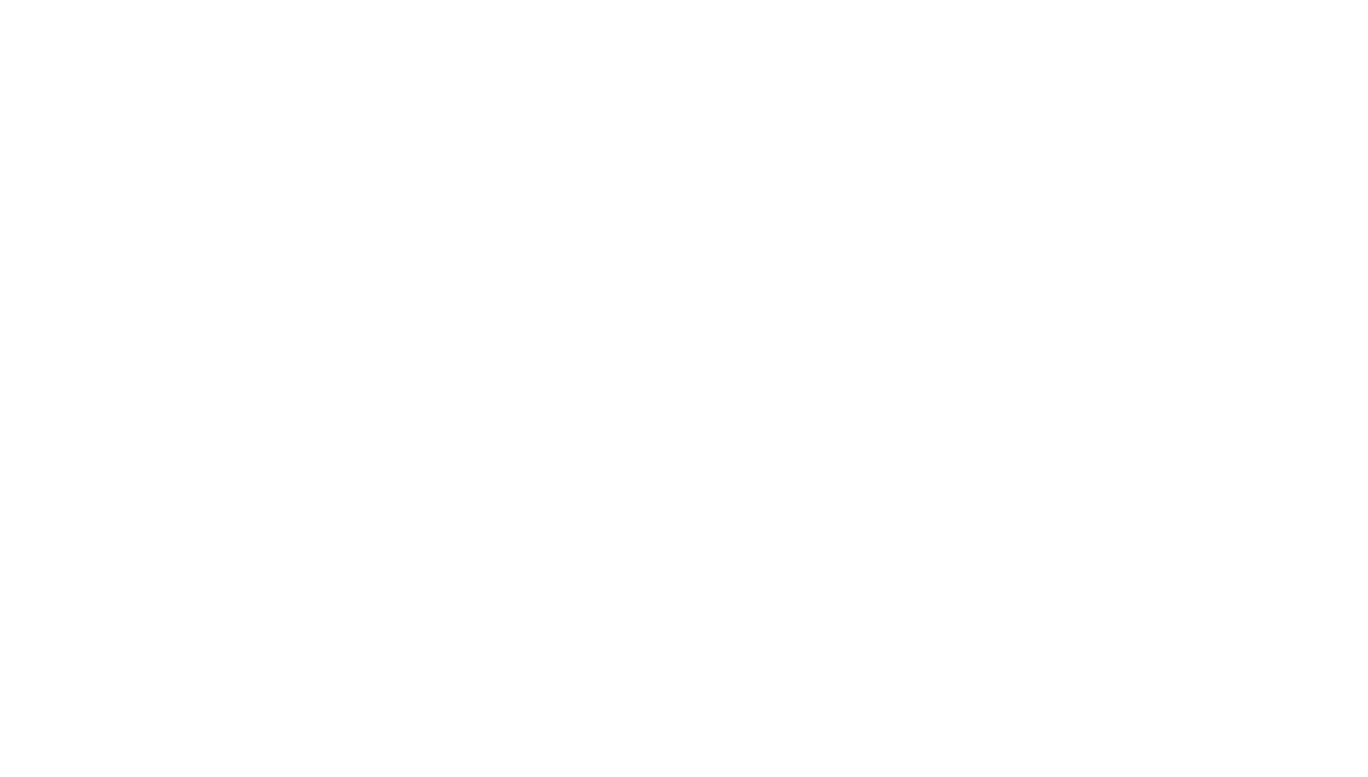 scroll, scrollTop: 0, scrollLeft: 0, axis: both 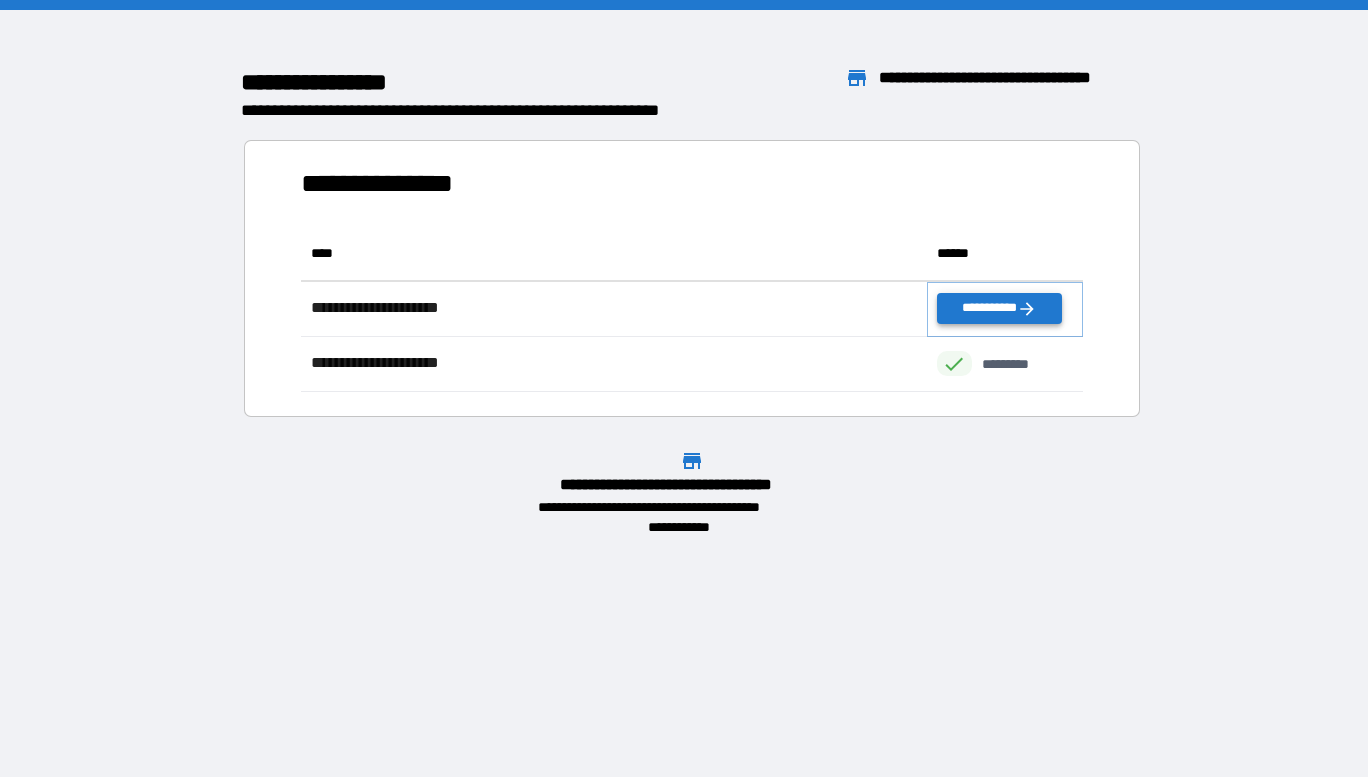click on "**********" at bounding box center (999, 308) 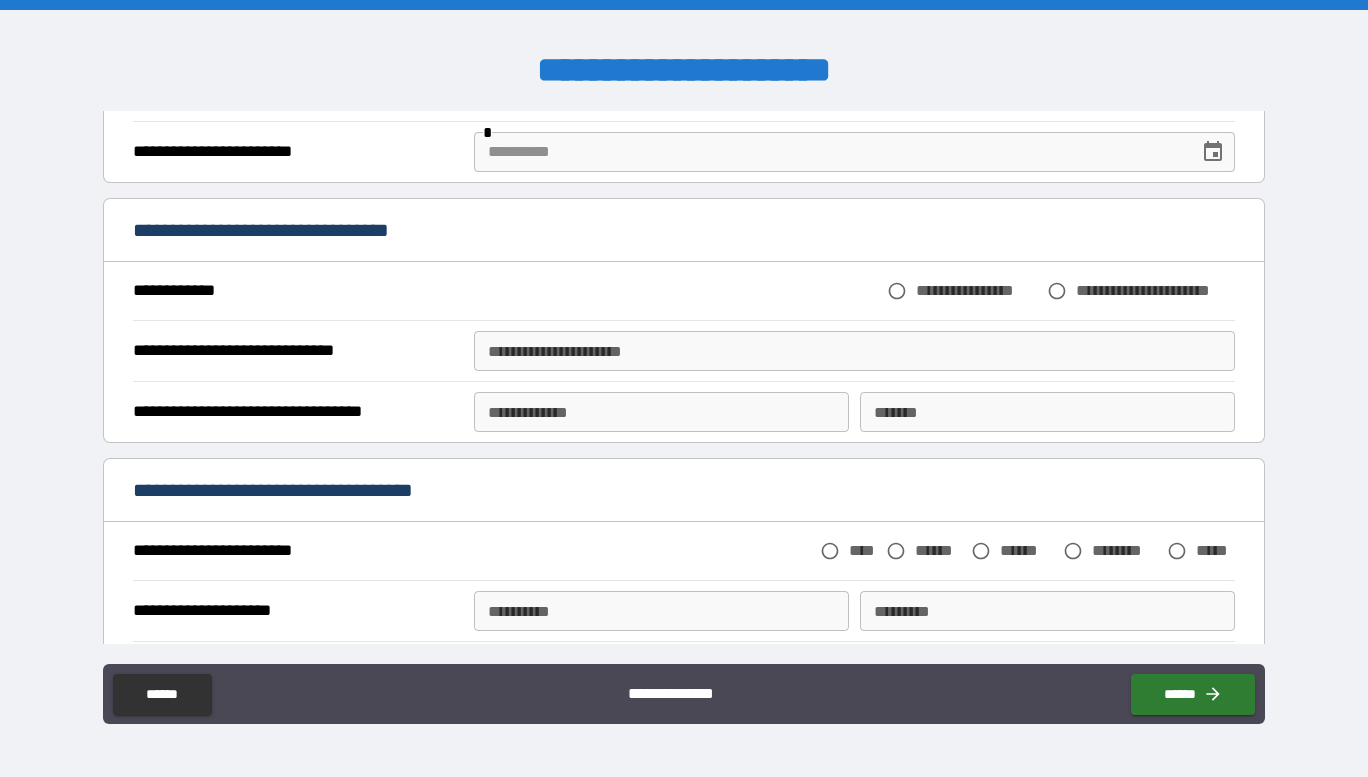 scroll, scrollTop: 200, scrollLeft: 0, axis: vertical 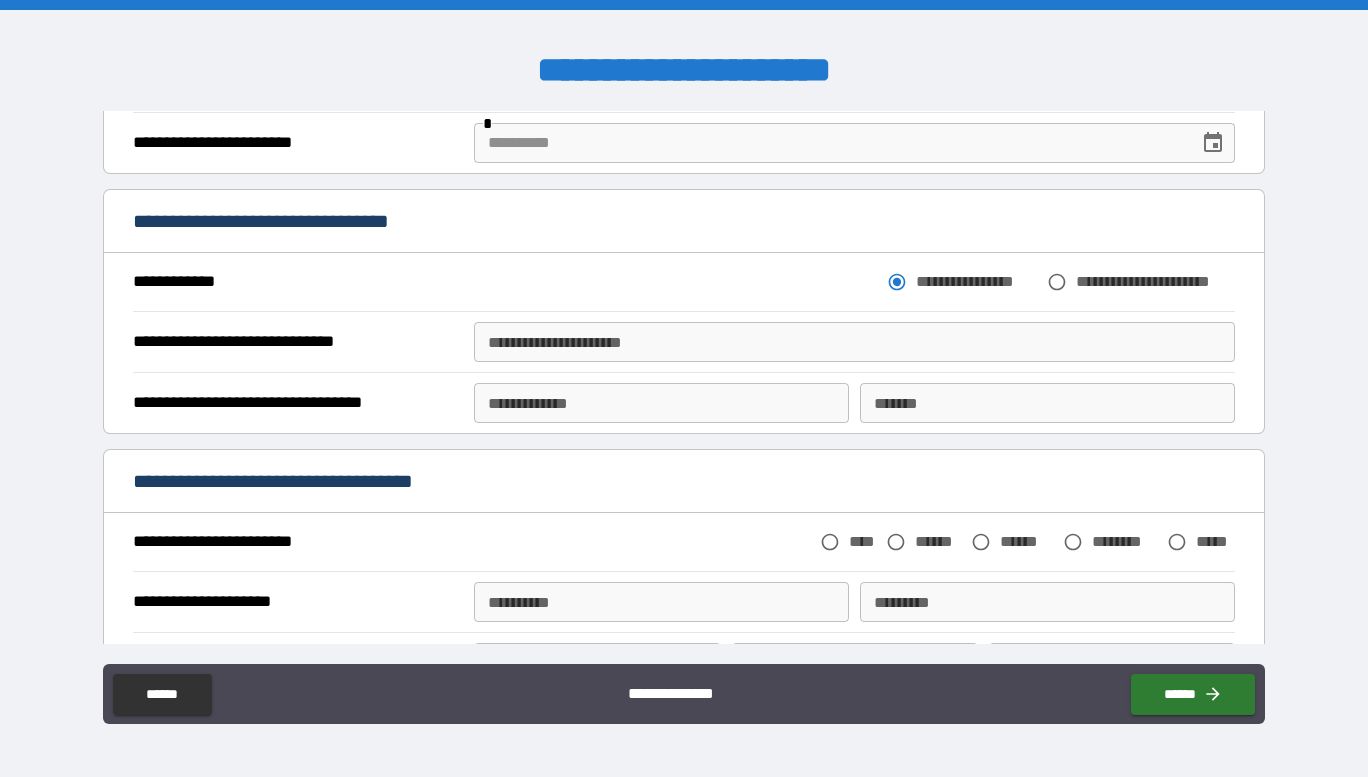 click on "**********" at bounding box center [854, 342] 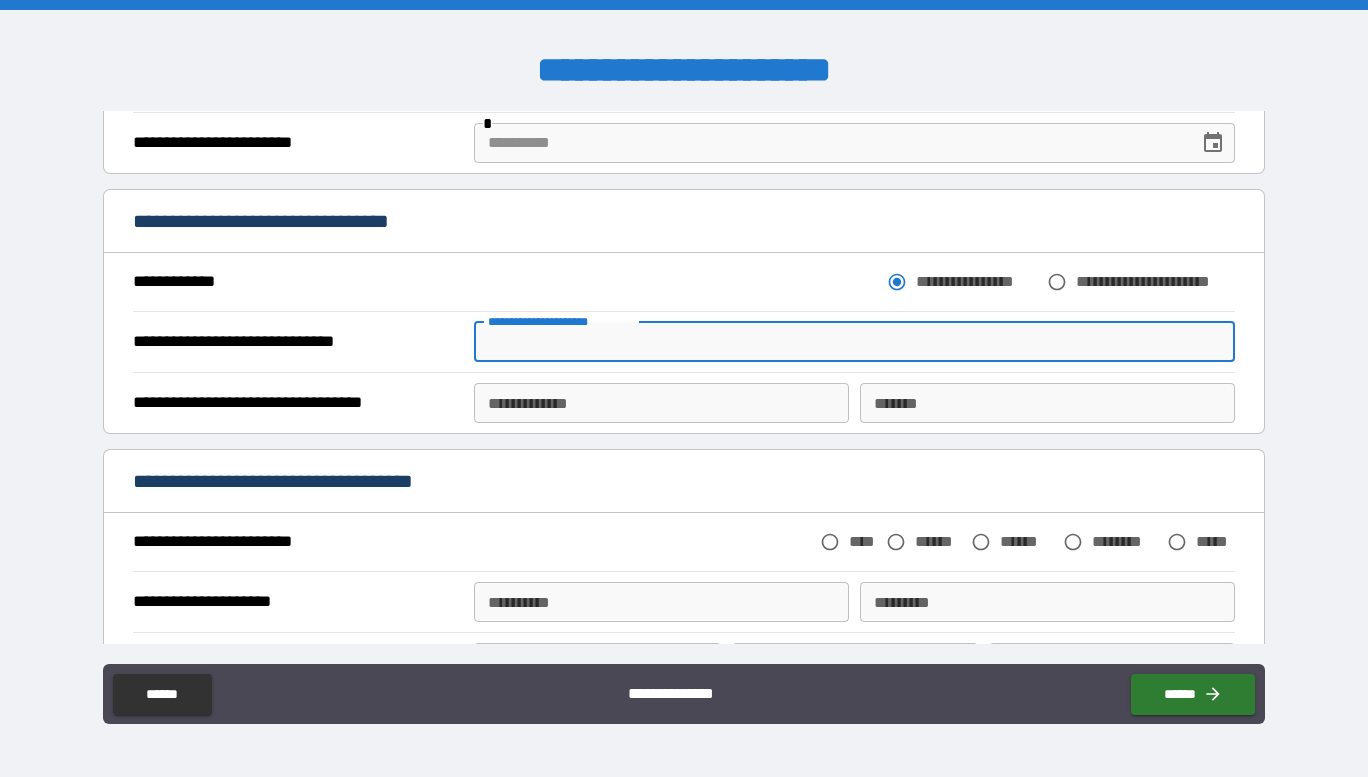 type on "**********" 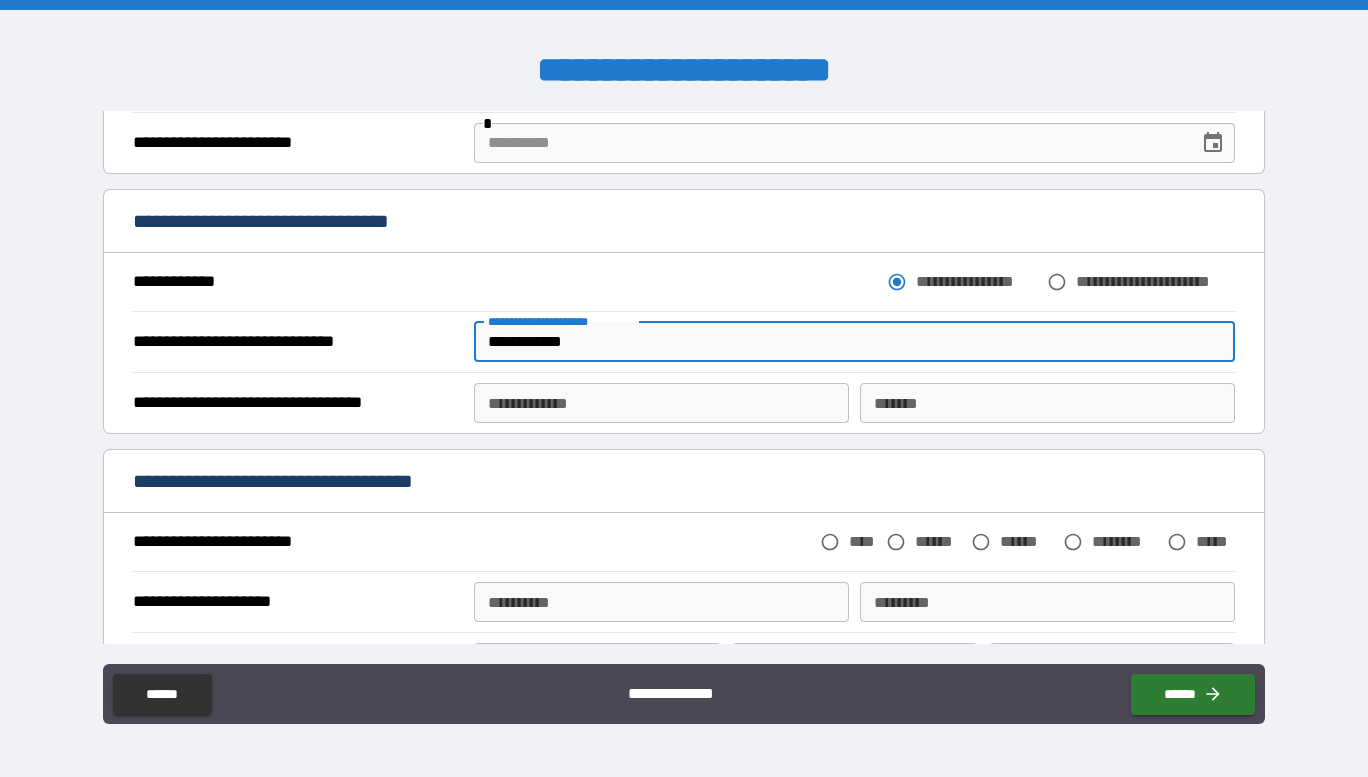 click on "**********" at bounding box center [661, 403] 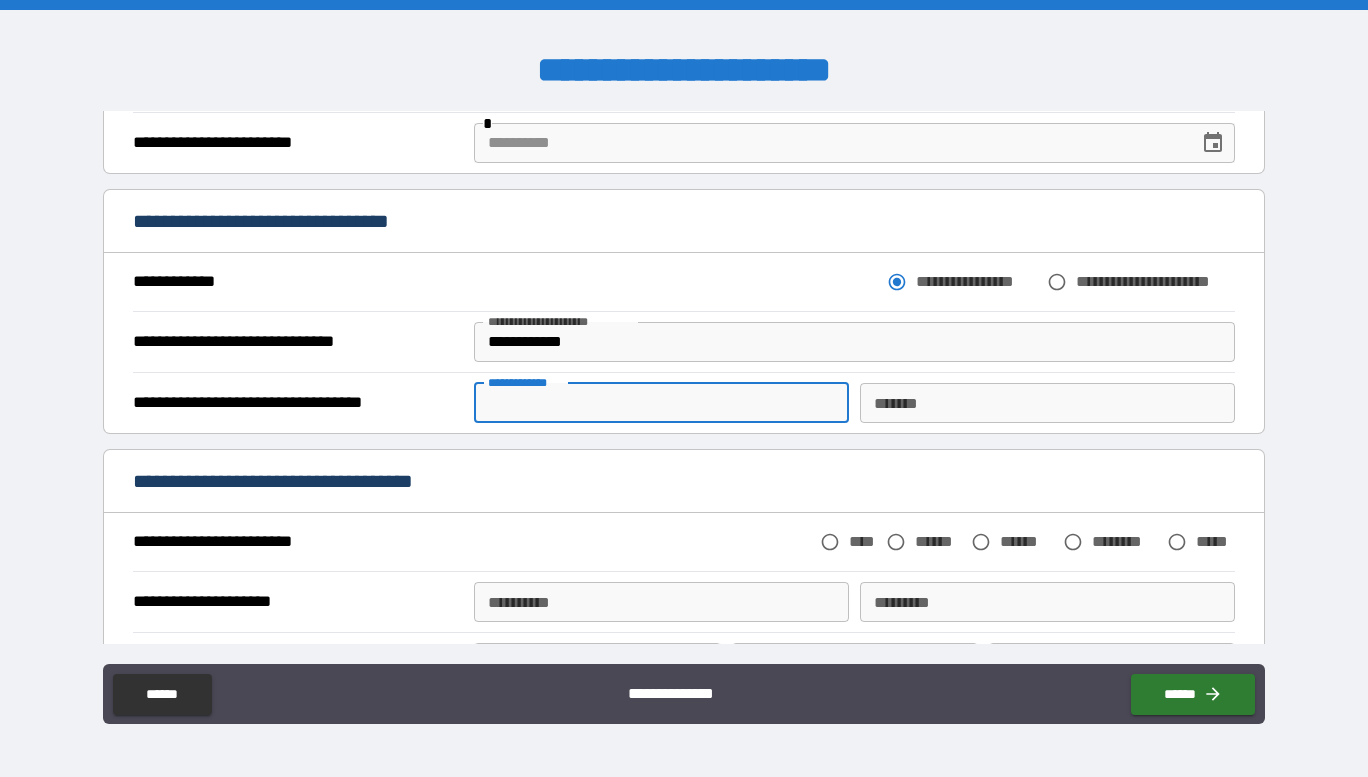 type on "**********" 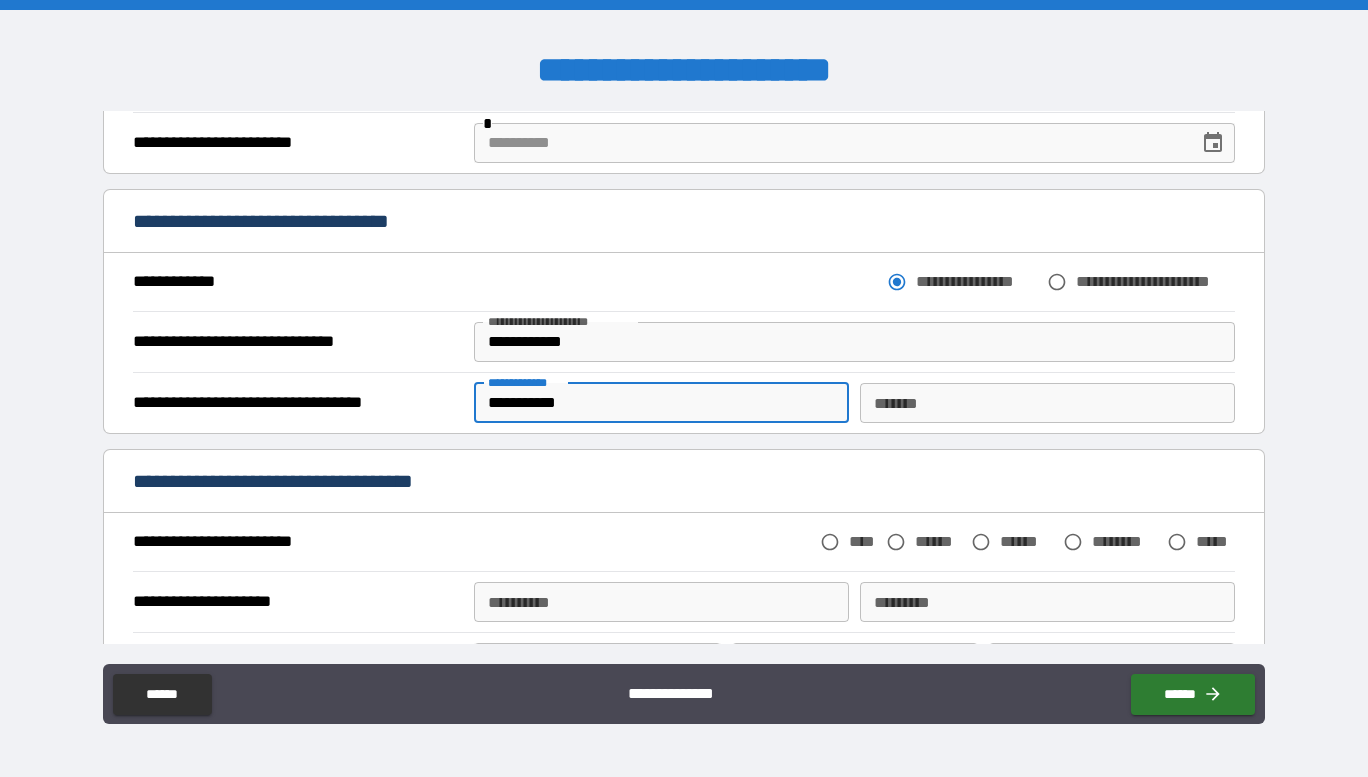 click on "*******" at bounding box center [1047, 403] 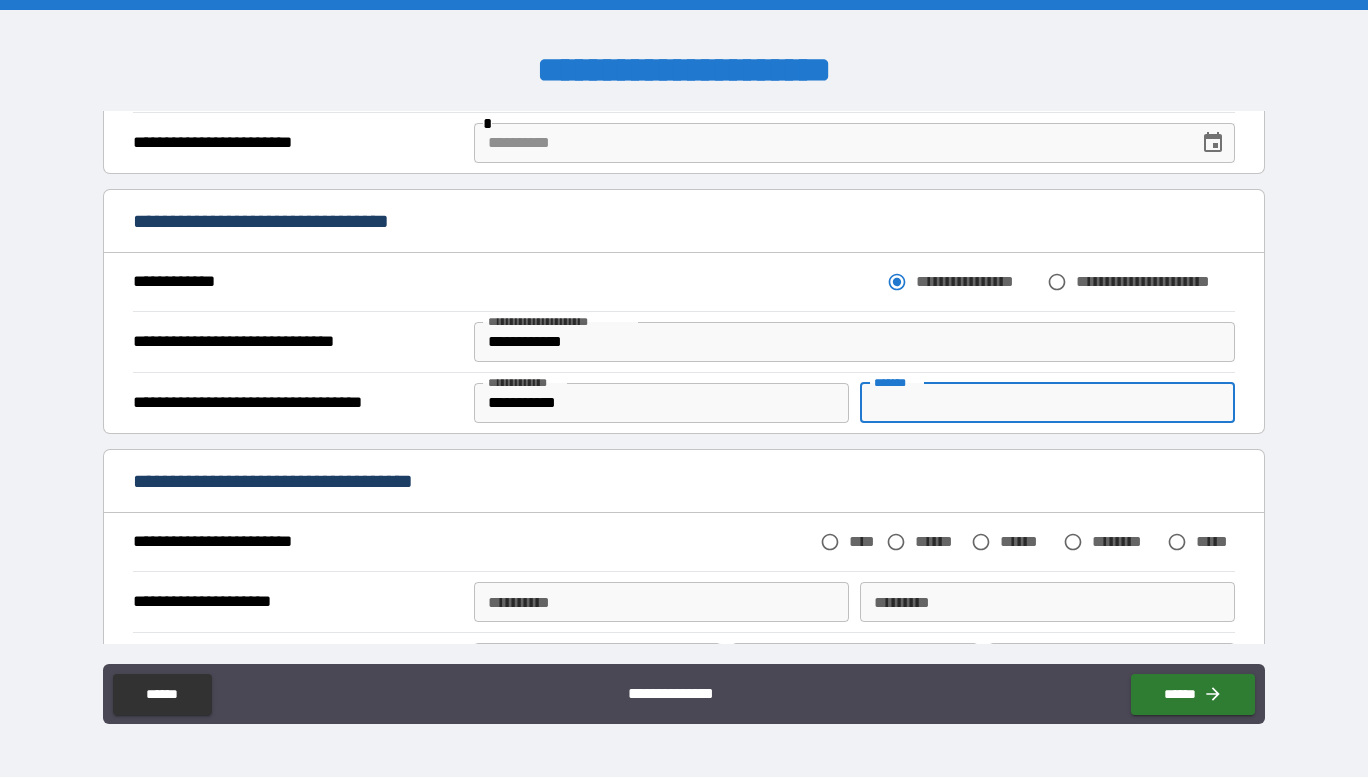 type on "**********" 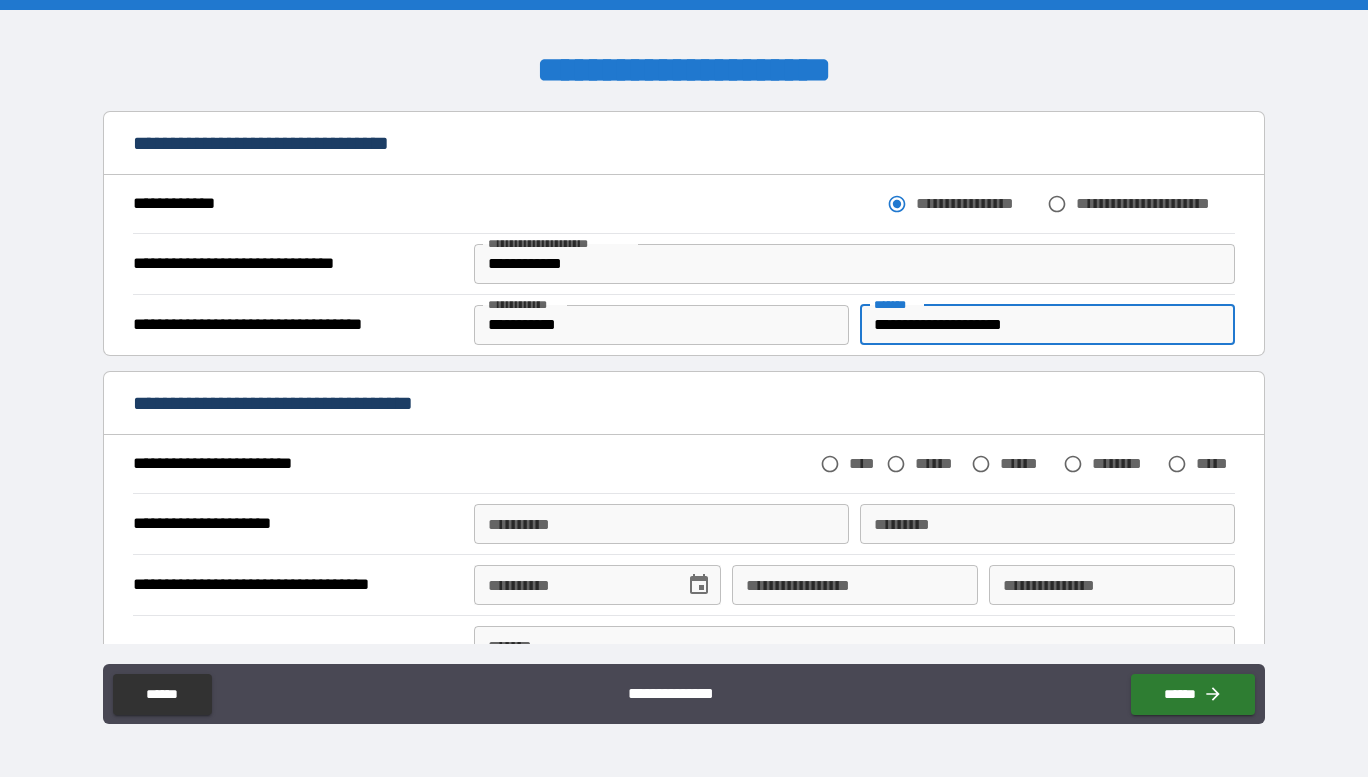 scroll, scrollTop: 300, scrollLeft: 0, axis: vertical 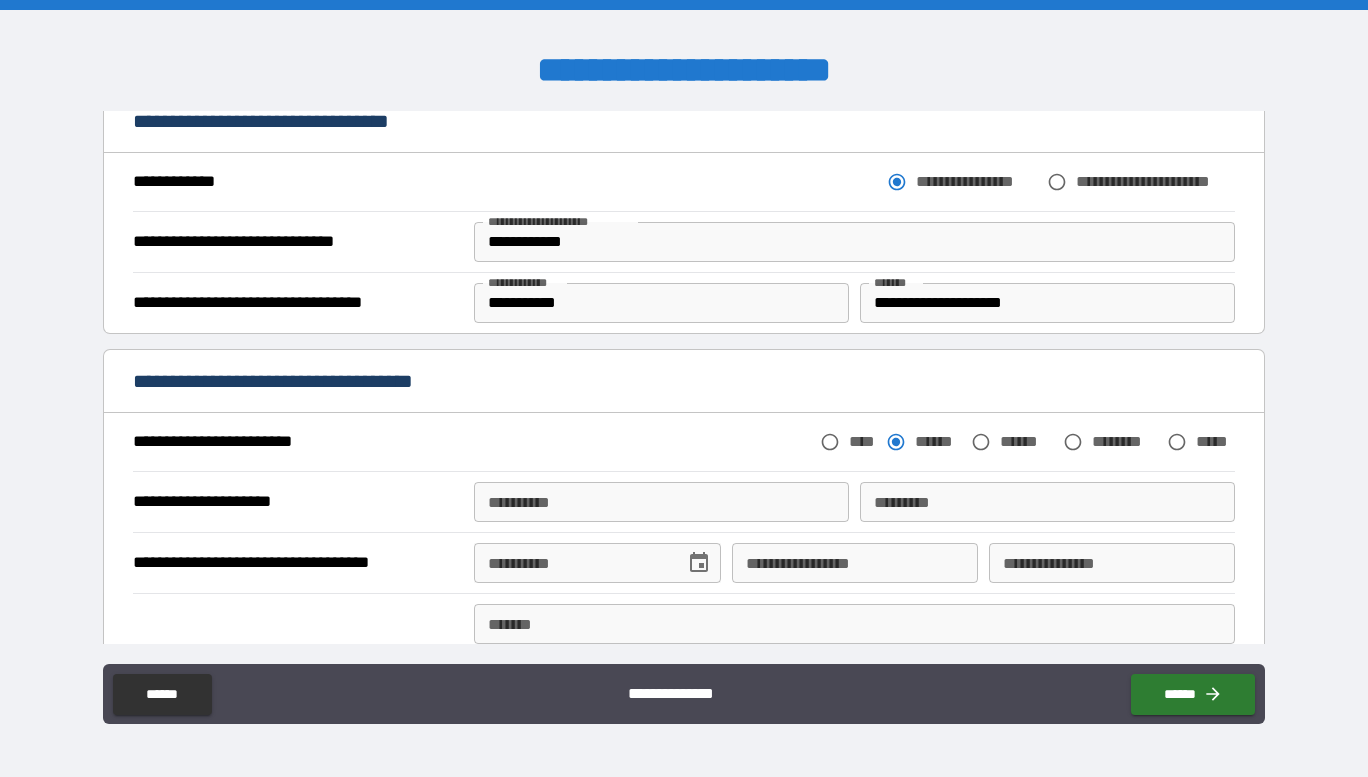 click on "**********" at bounding box center (661, 502) 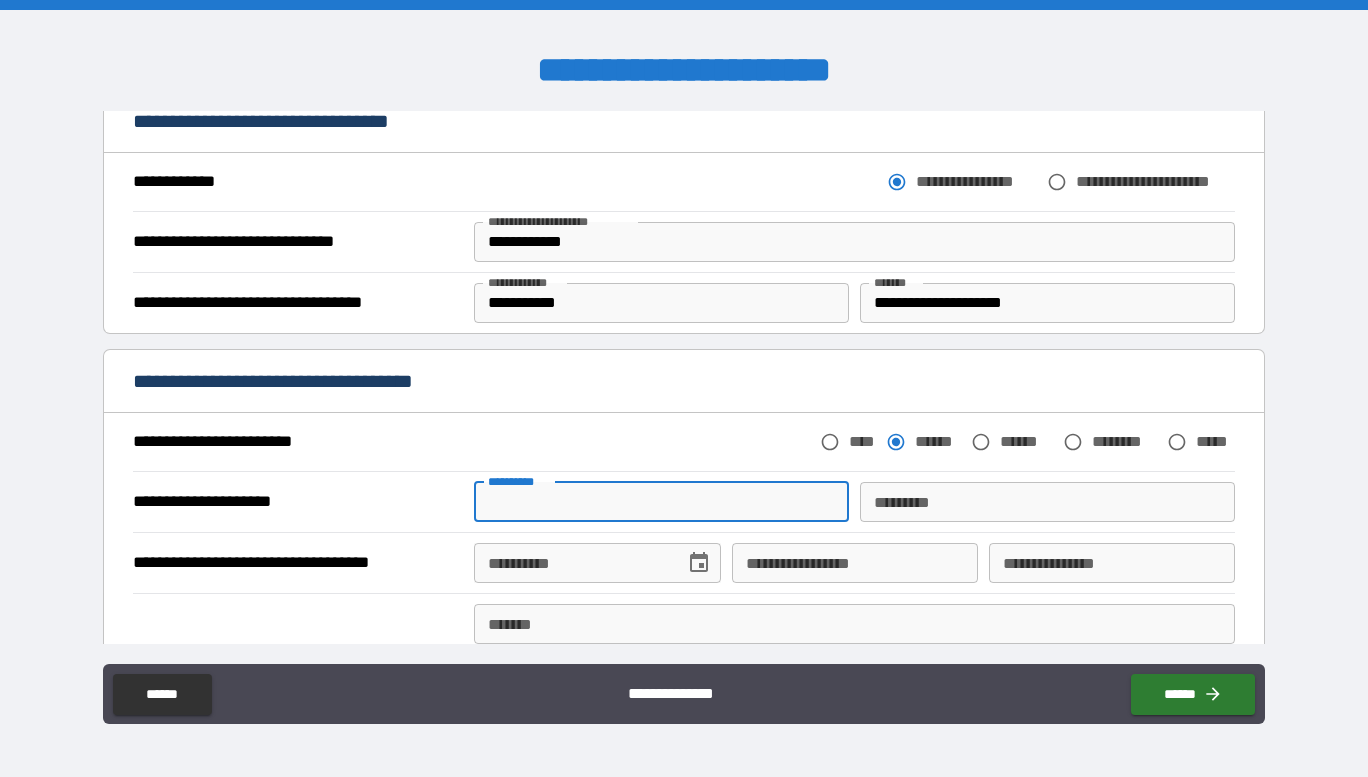 type on "******" 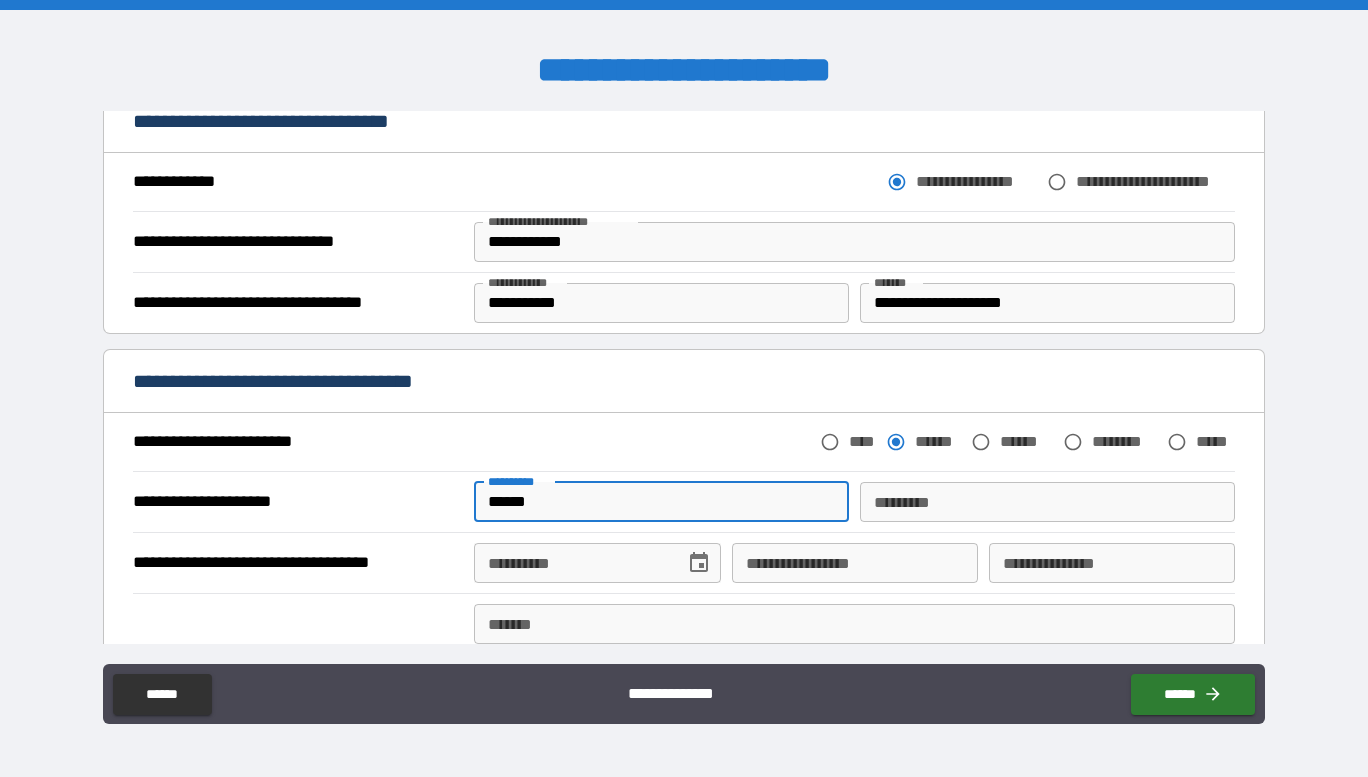 click on "*********" at bounding box center [1047, 502] 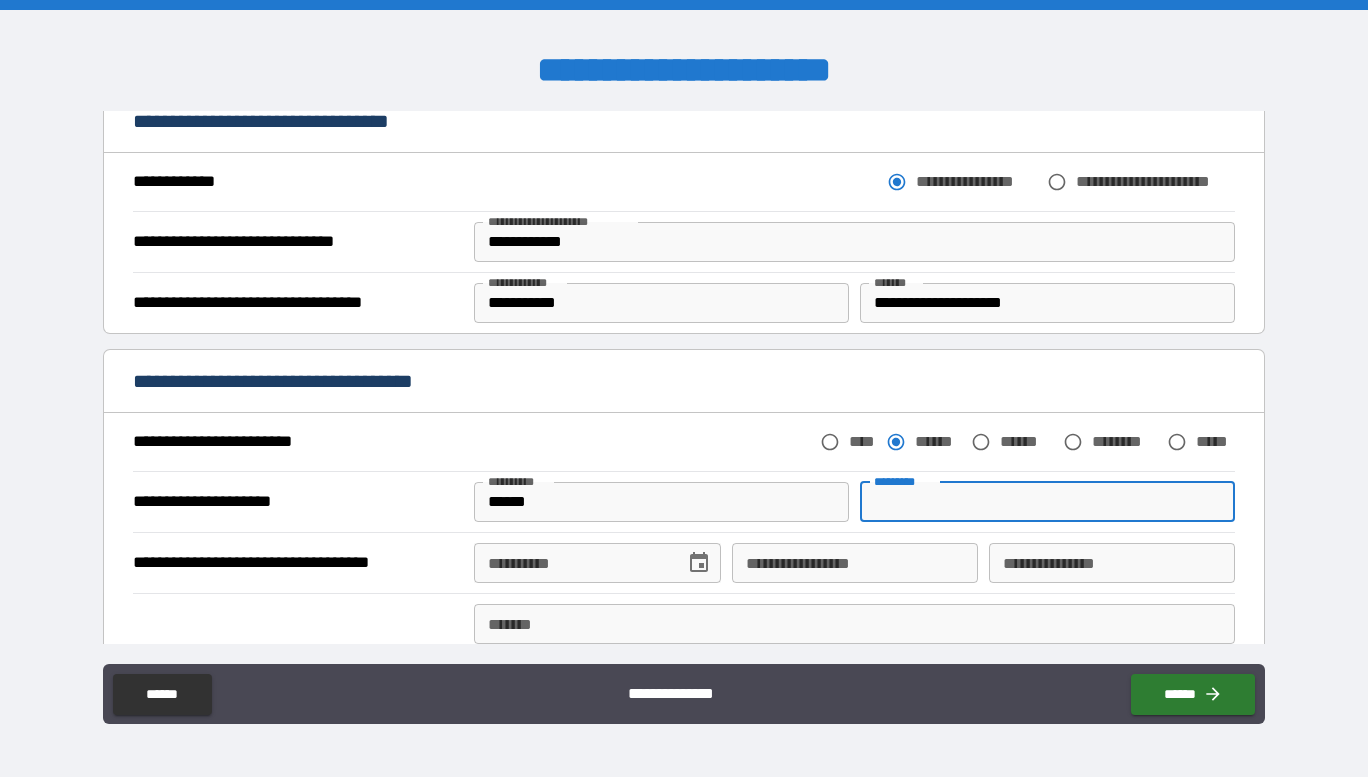 type on "******" 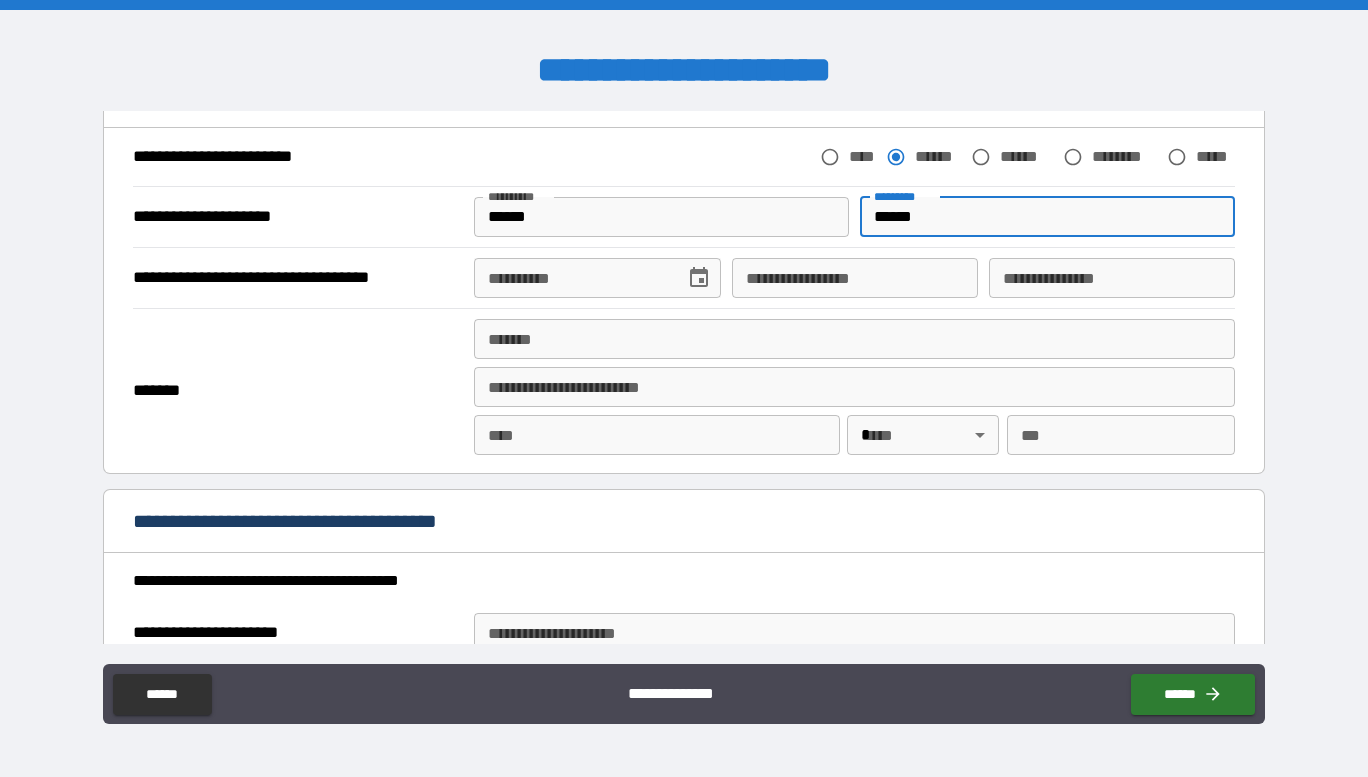 scroll, scrollTop: 700, scrollLeft: 0, axis: vertical 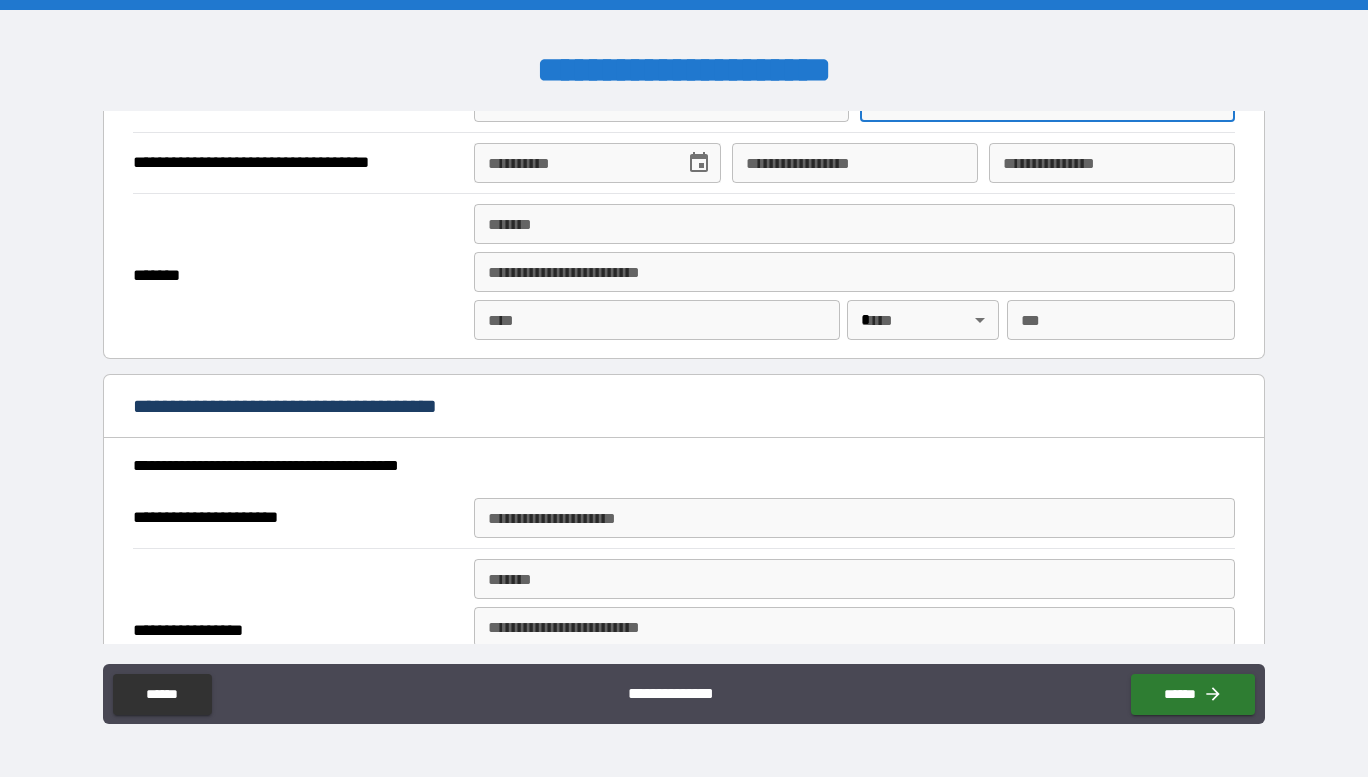 click on "**********" at bounding box center (854, 518) 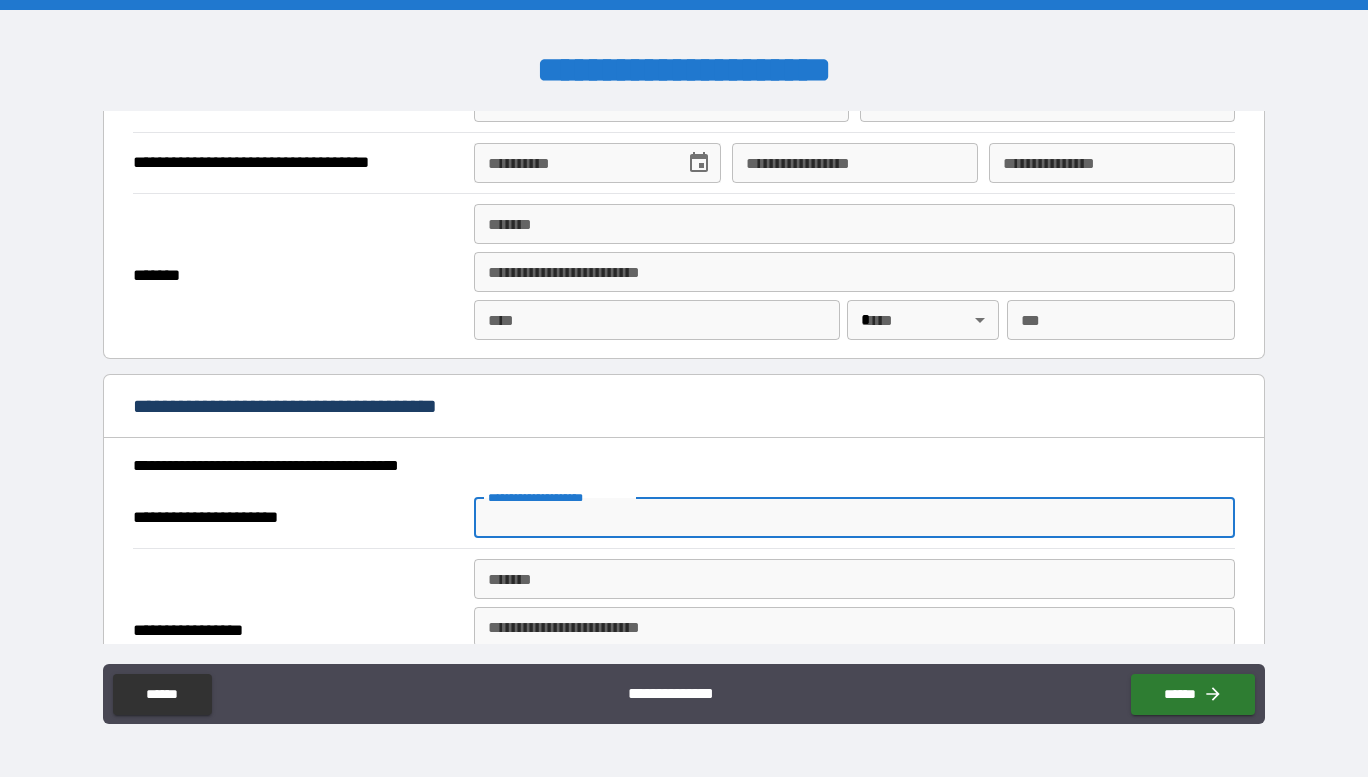 type on "**********" 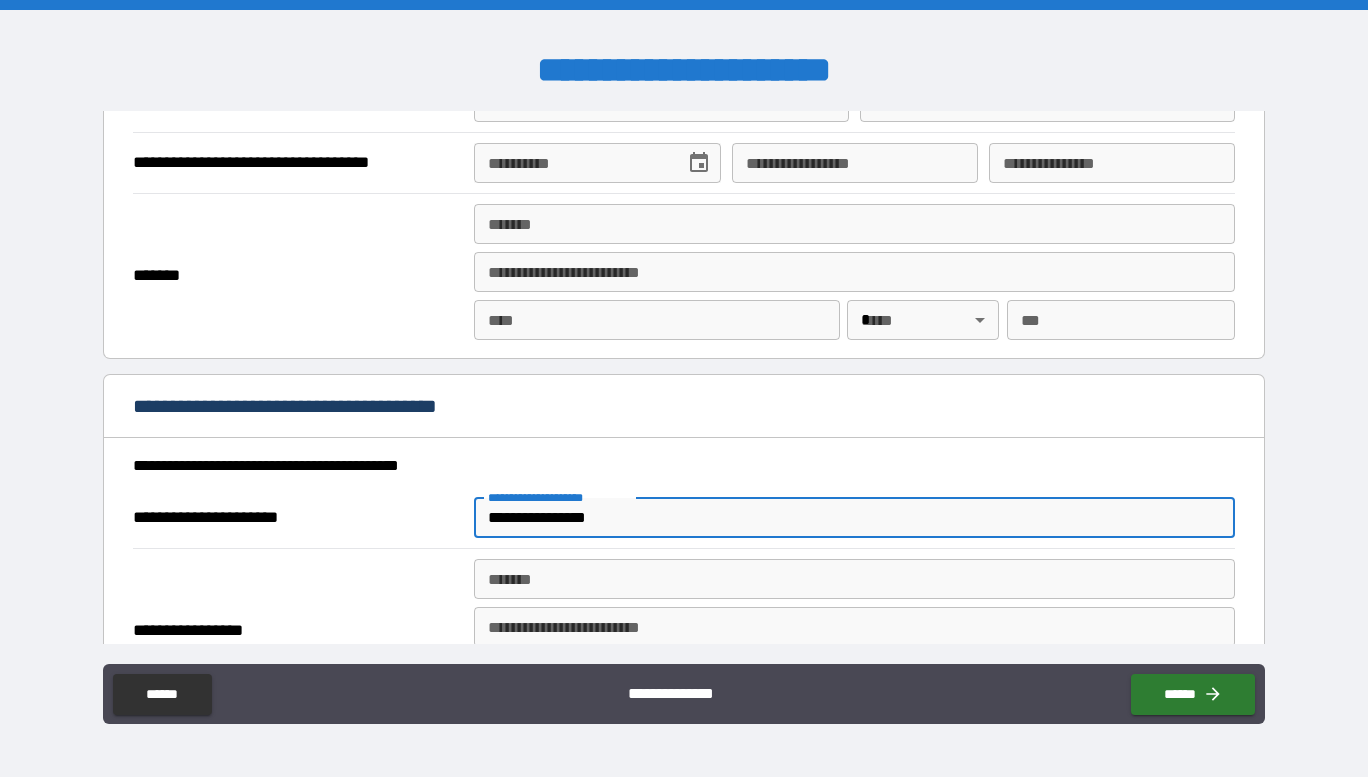 click on "******* *******" at bounding box center (854, 579) 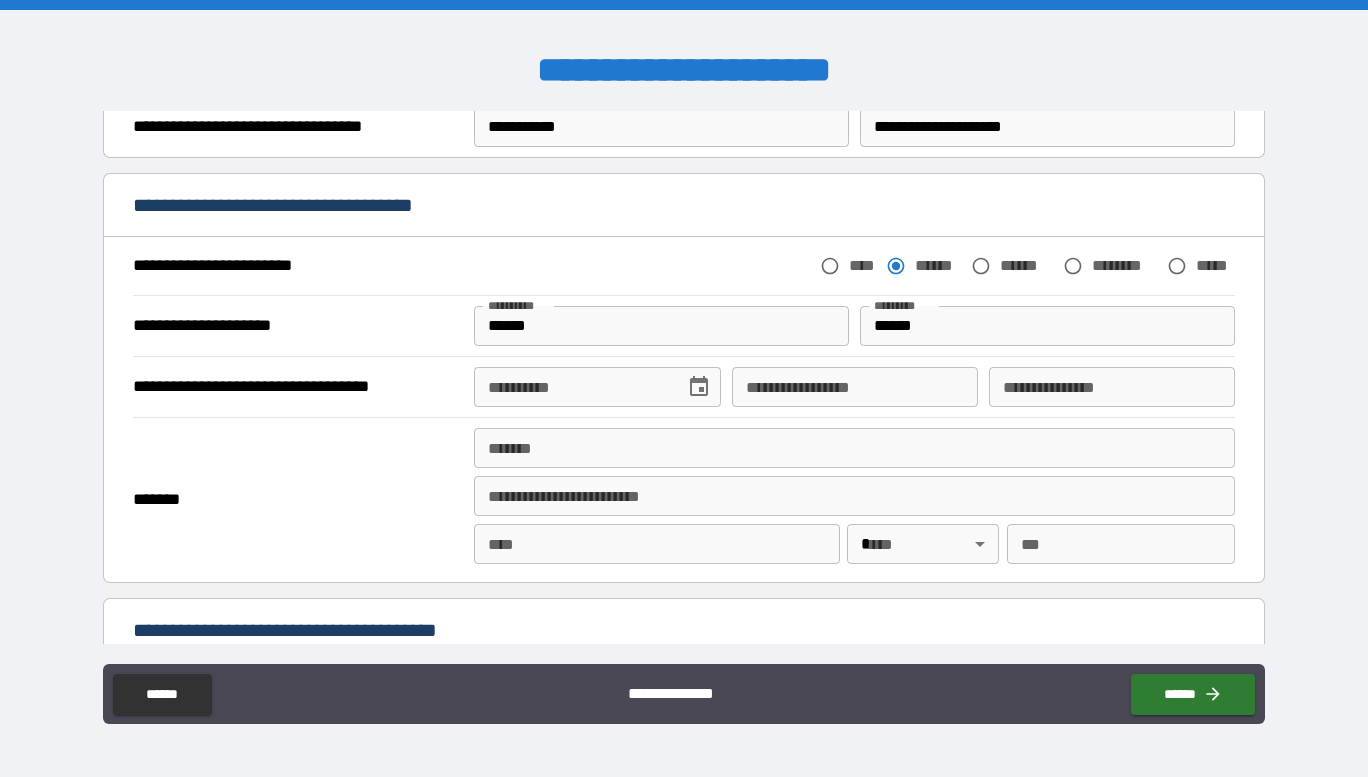 scroll, scrollTop: 500, scrollLeft: 0, axis: vertical 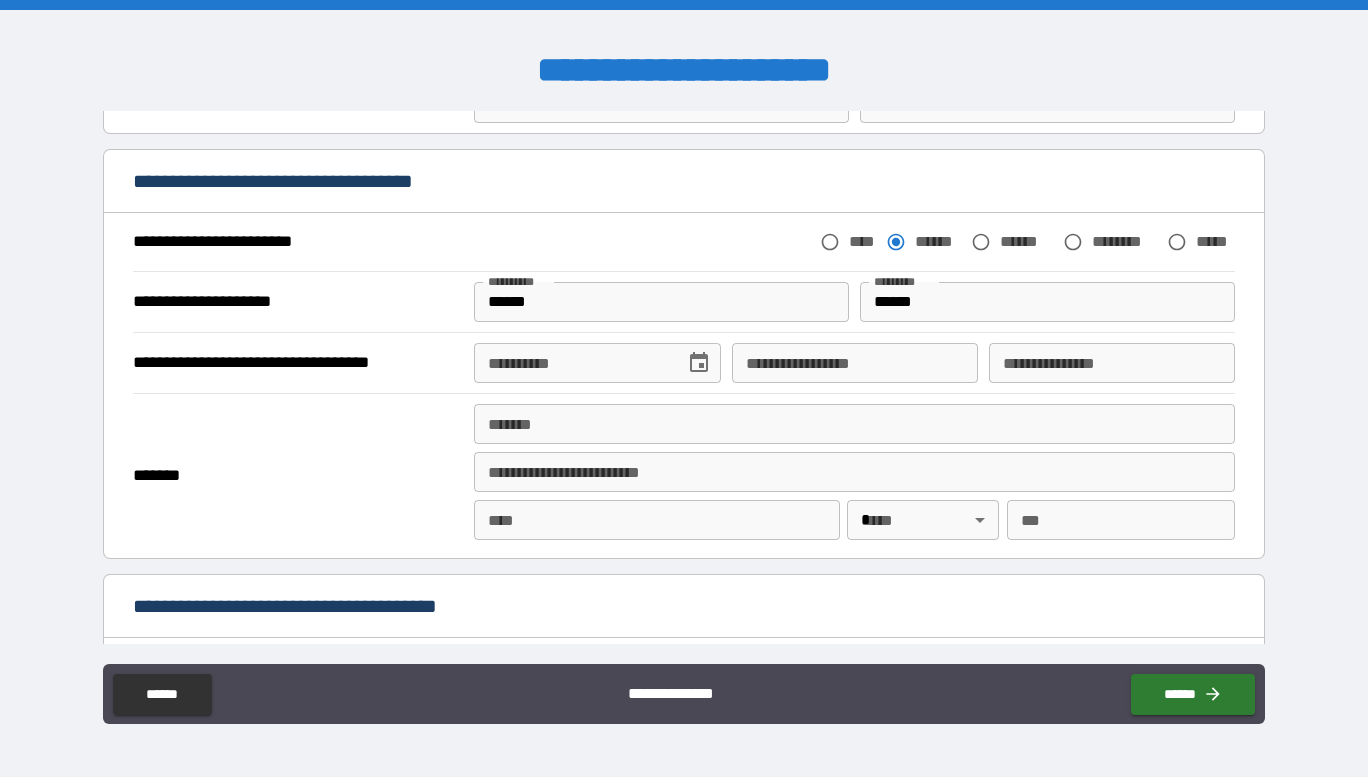 click on "******* *******" at bounding box center (854, 428) 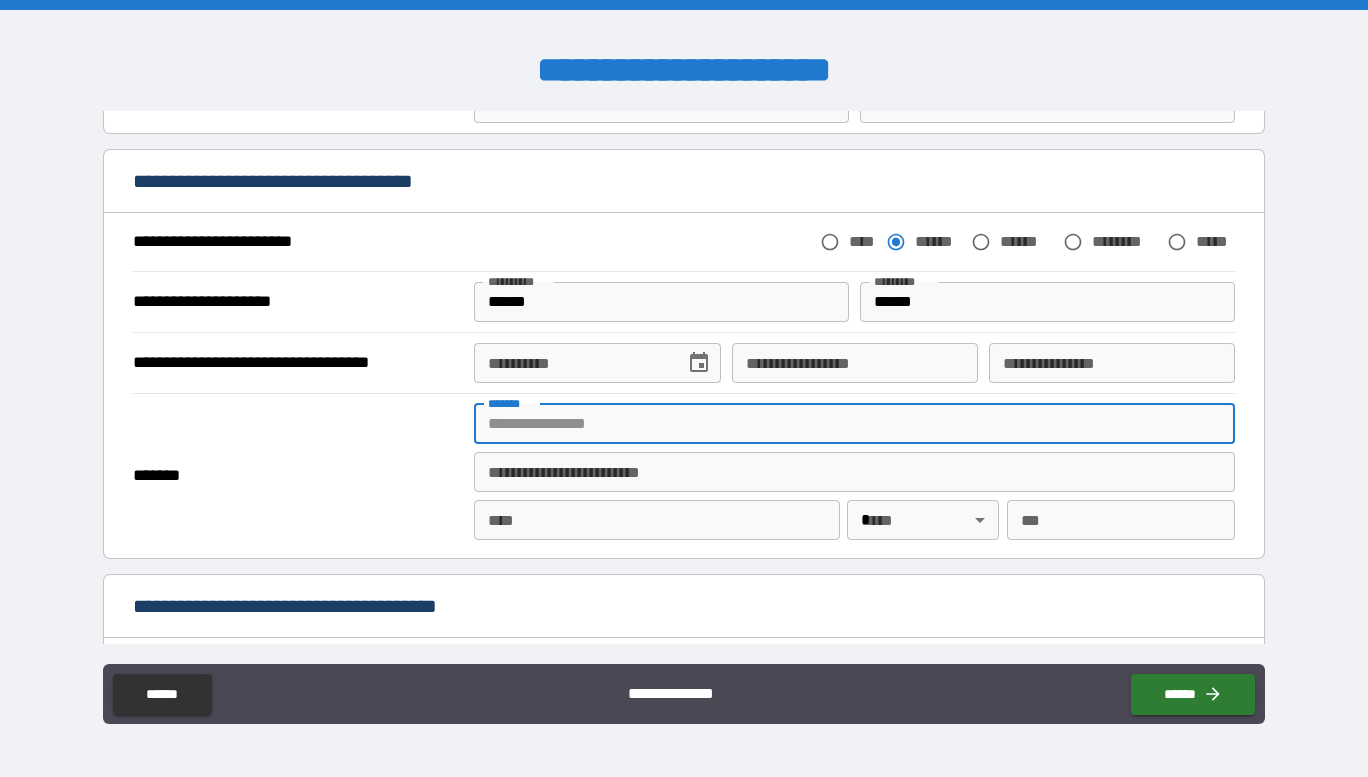 click on "*******" at bounding box center (298, 476) 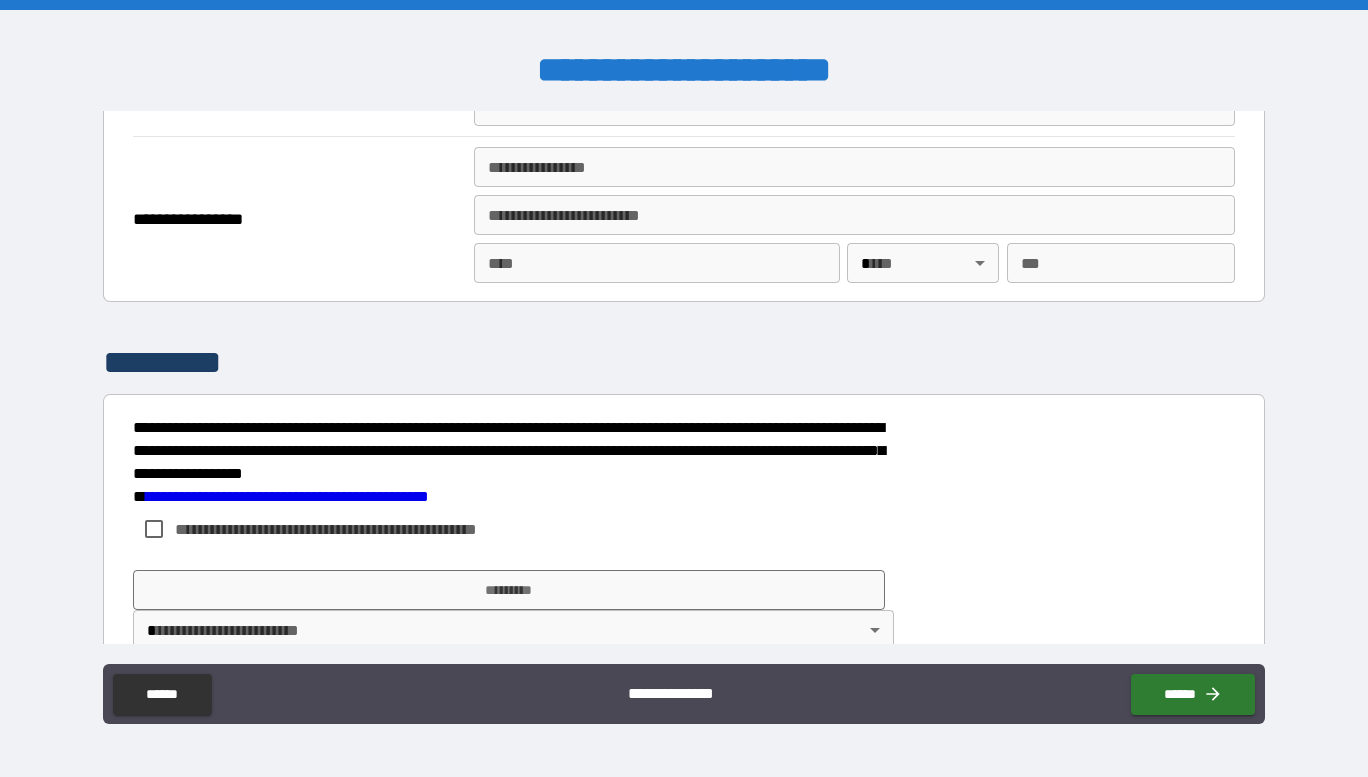 scroll, scrollTop: 2280, scrollLeft: 0, axis: vertical 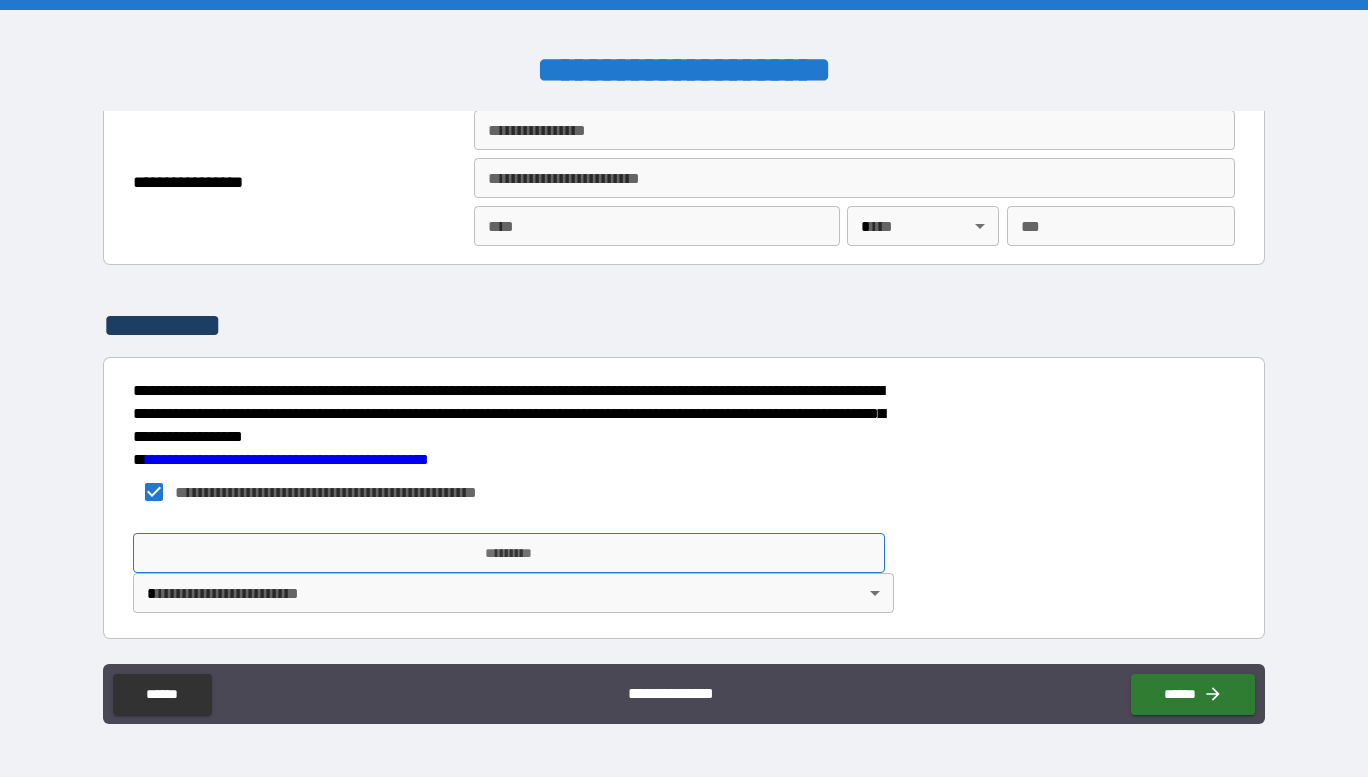 click on "*********" at bounding box center [509, 553] 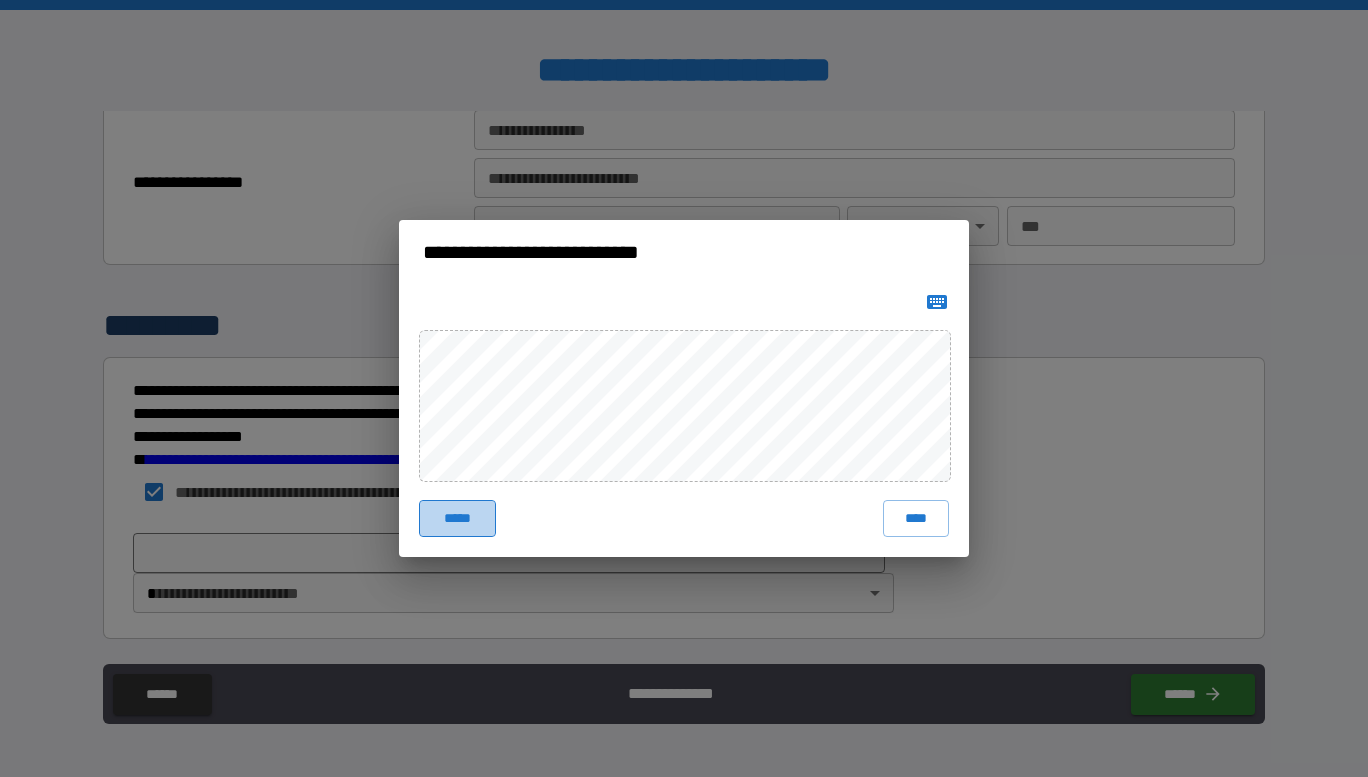 click on "*****" at bounding box center [457, 518] 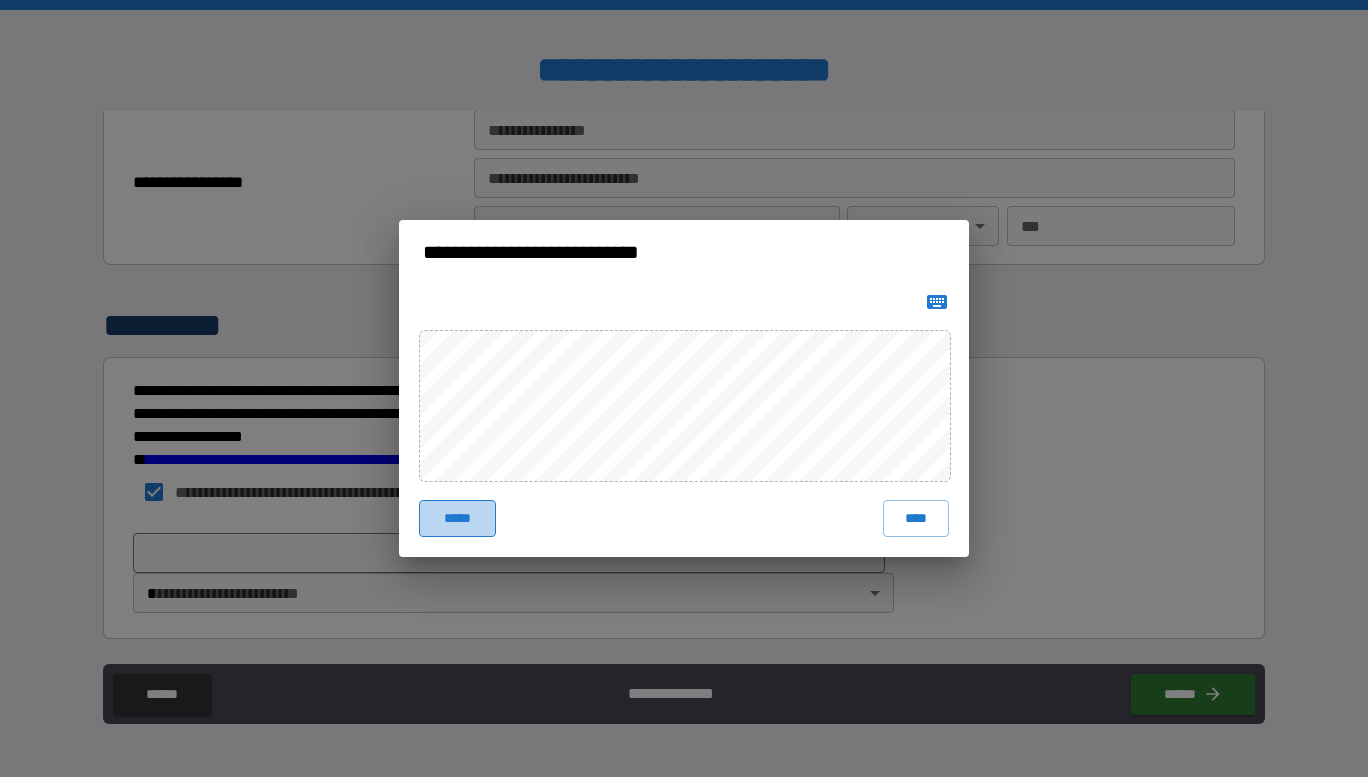 click on "*****" at bounding box center [457, 518] 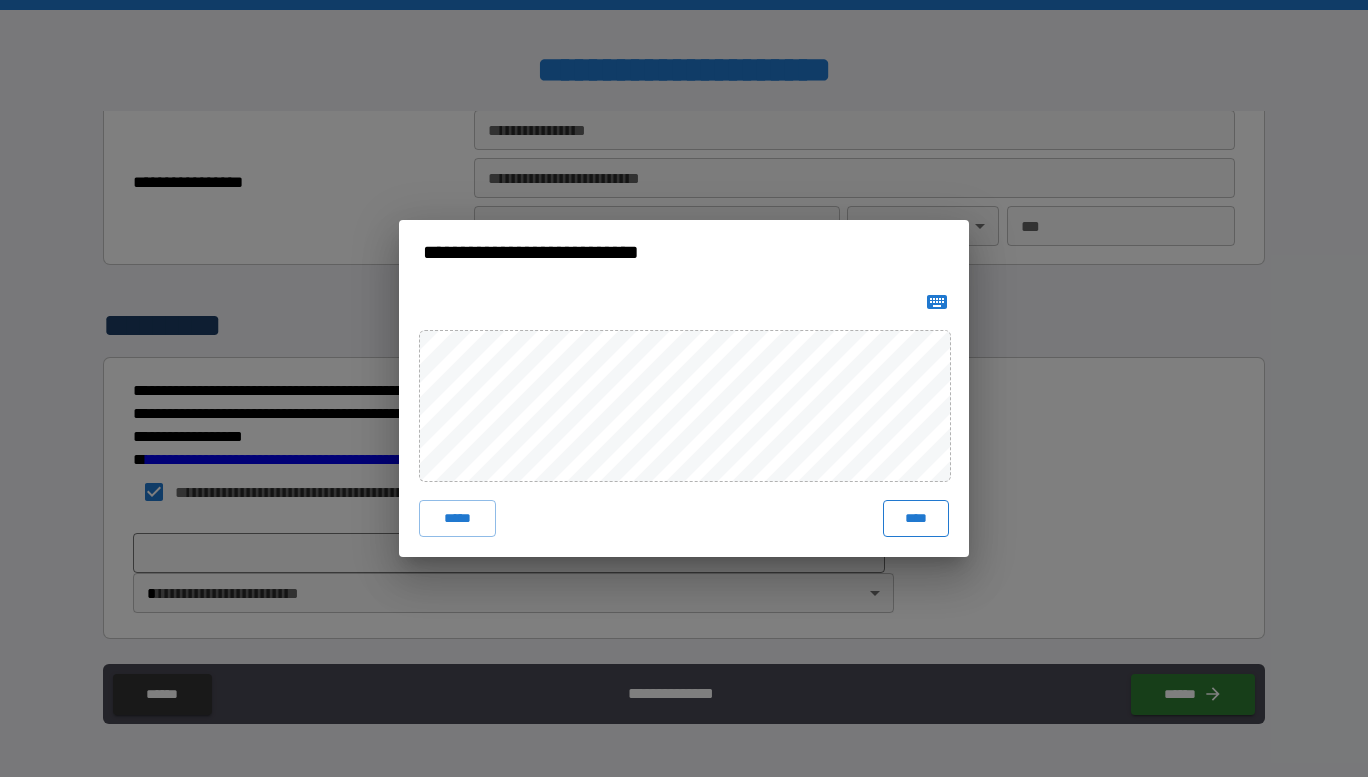 click on "****" at bounding box center [916, 518] 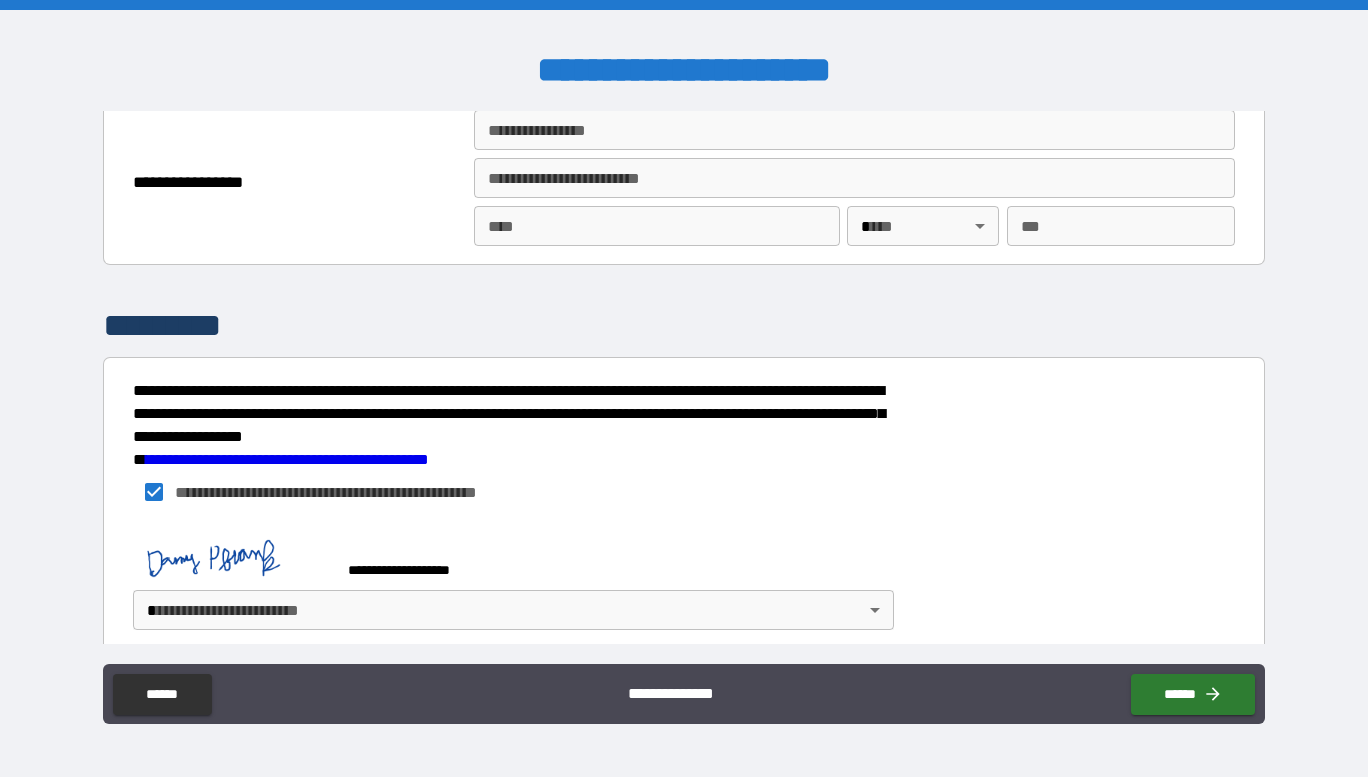 click on "**********" at bounding box center [684, 388] 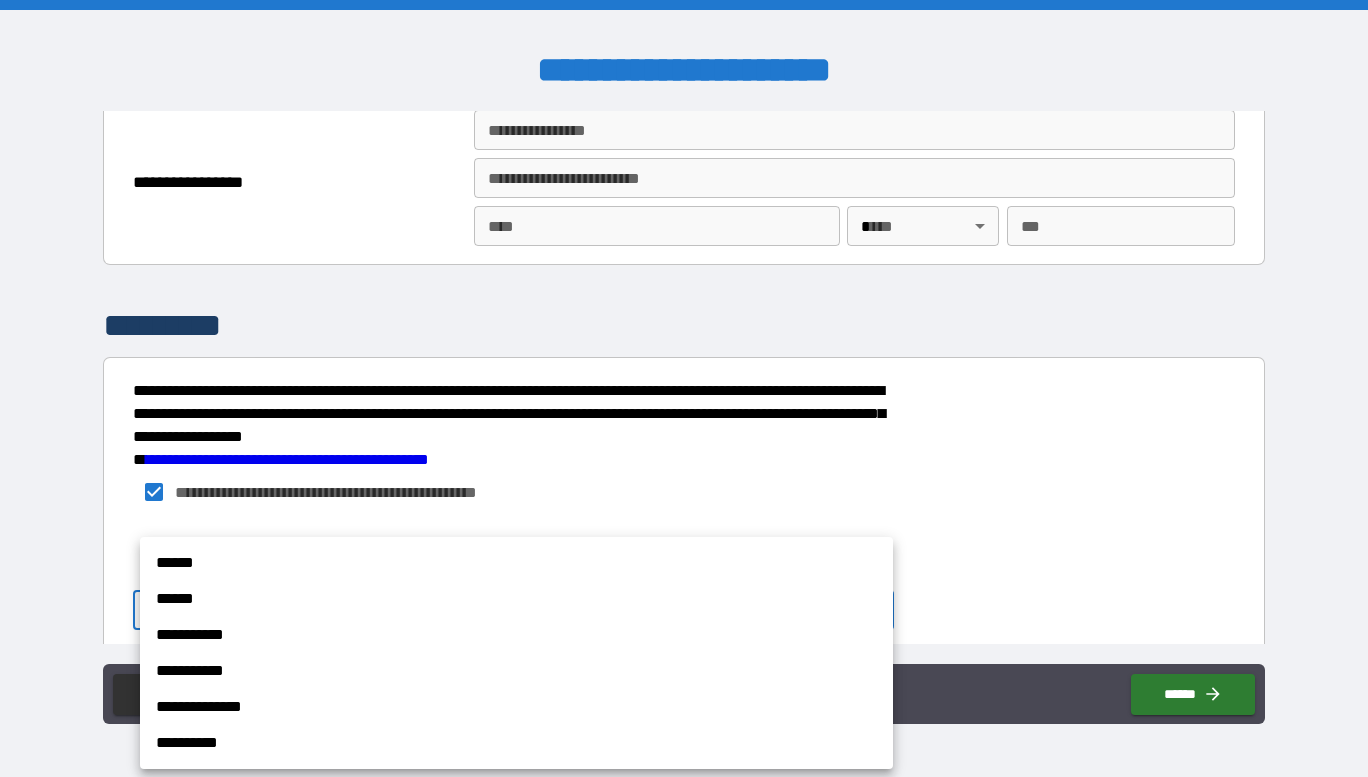 click on "******" at bounding box center [516, 599] 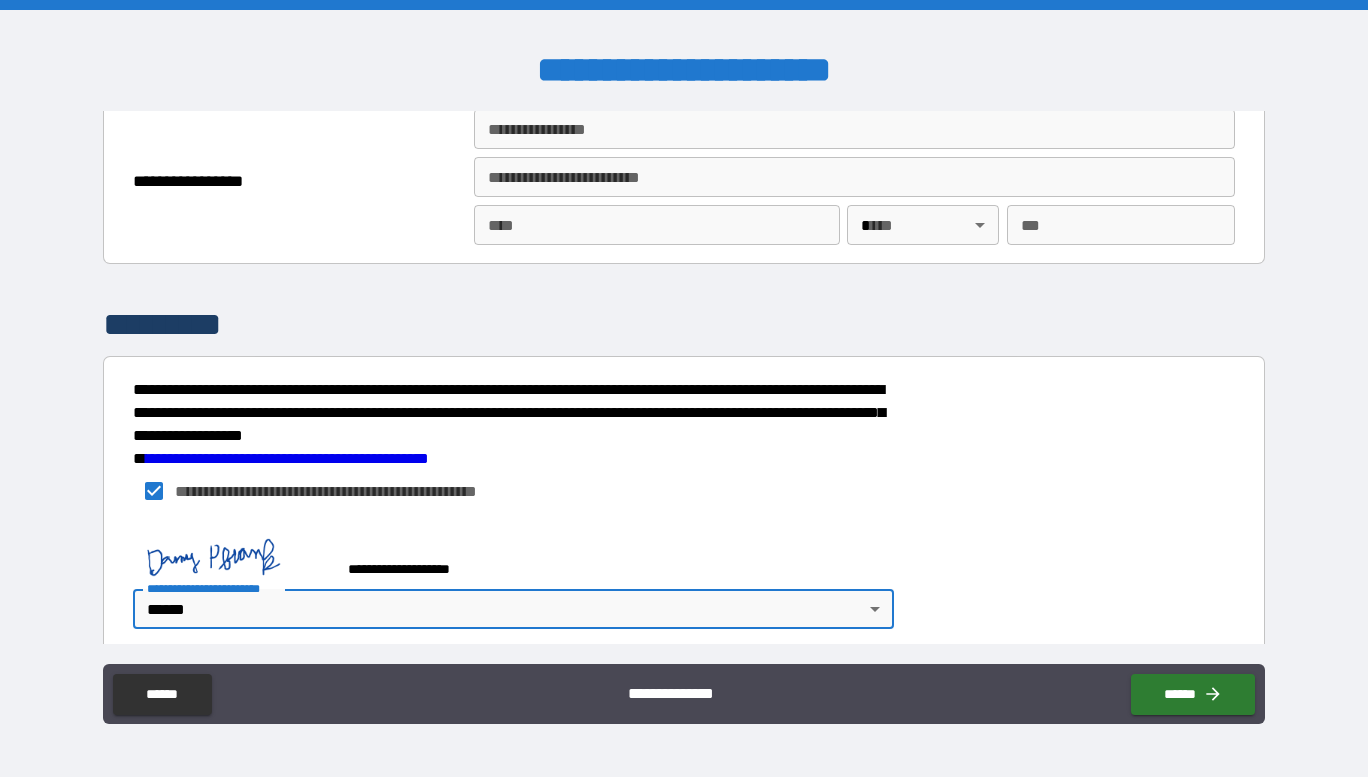 scroll, scrollTop: 2297, scrollLeft: 0, axis: vertical 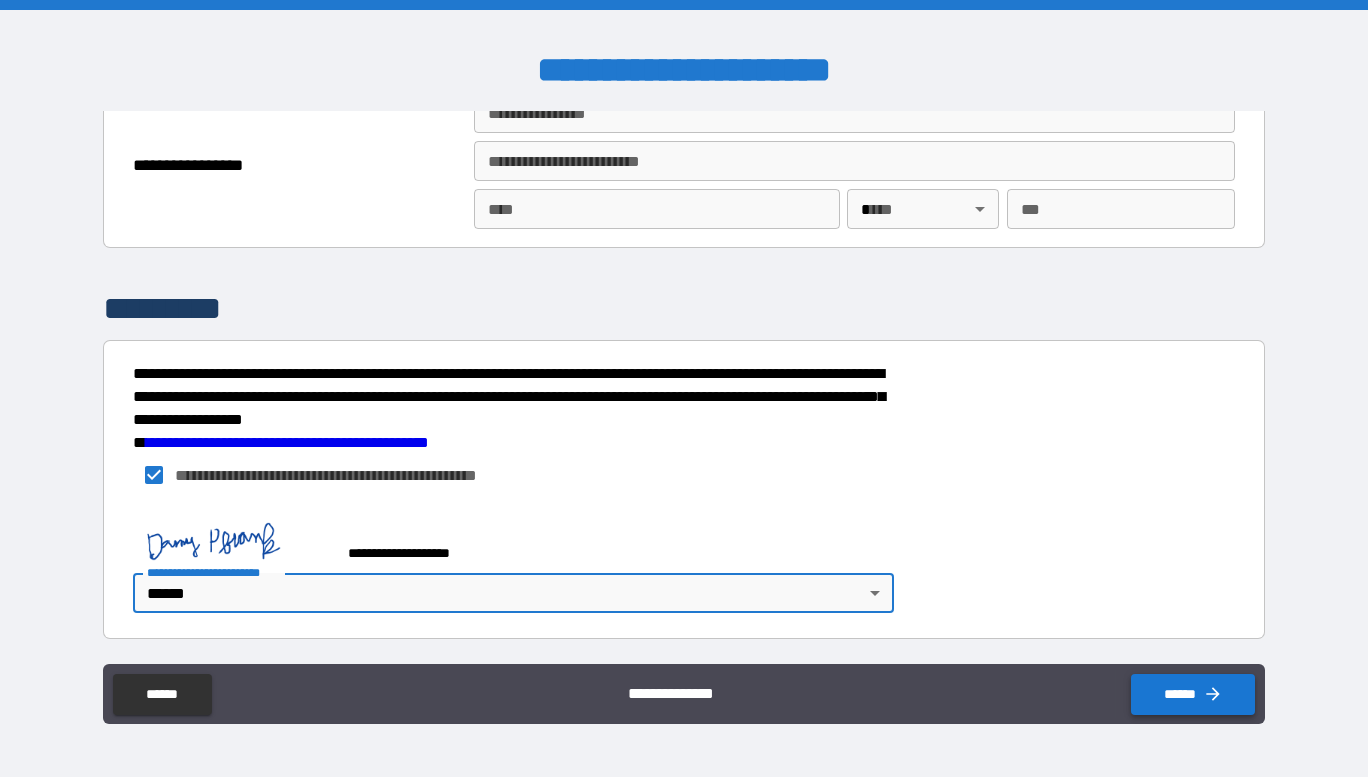 click on "******" at bounding box center (1193, 694) 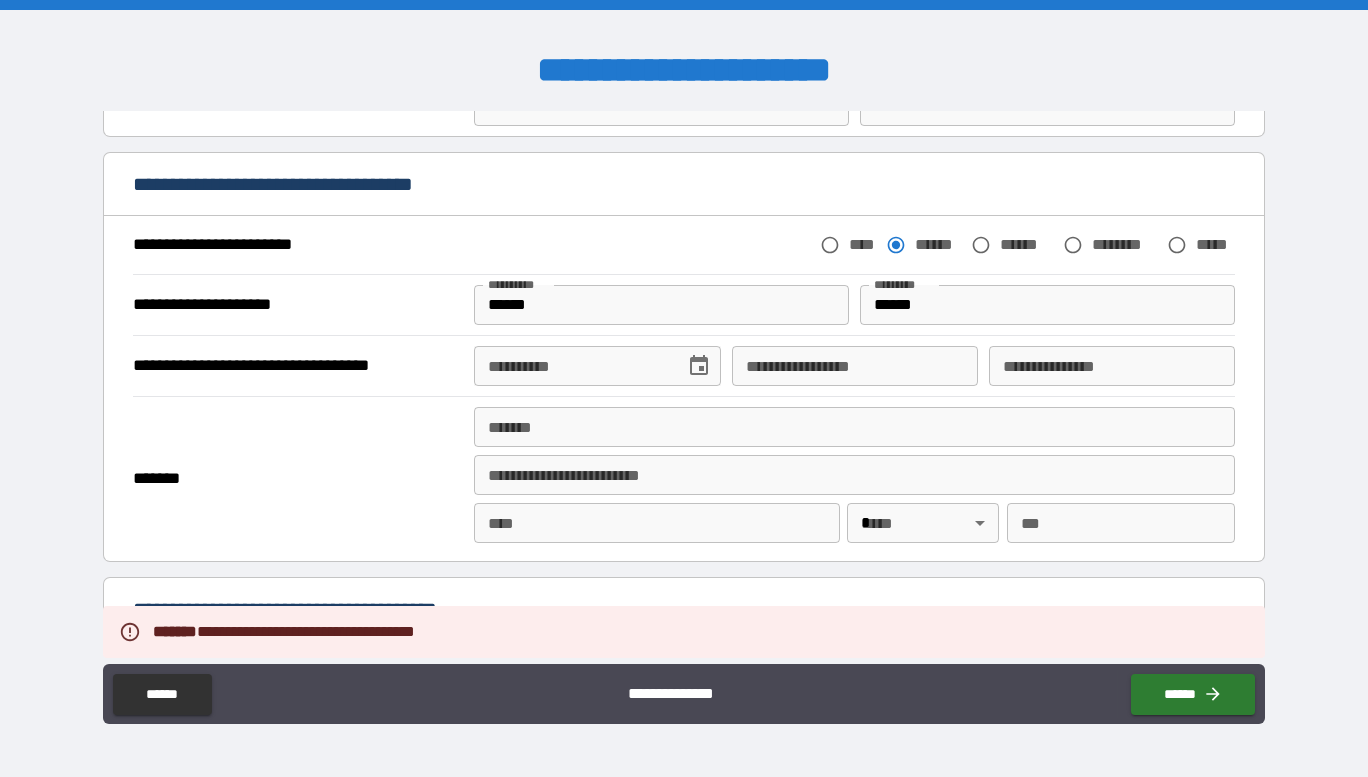 scroll, scrollTop: 0, scrollLeft: 0, axis: both 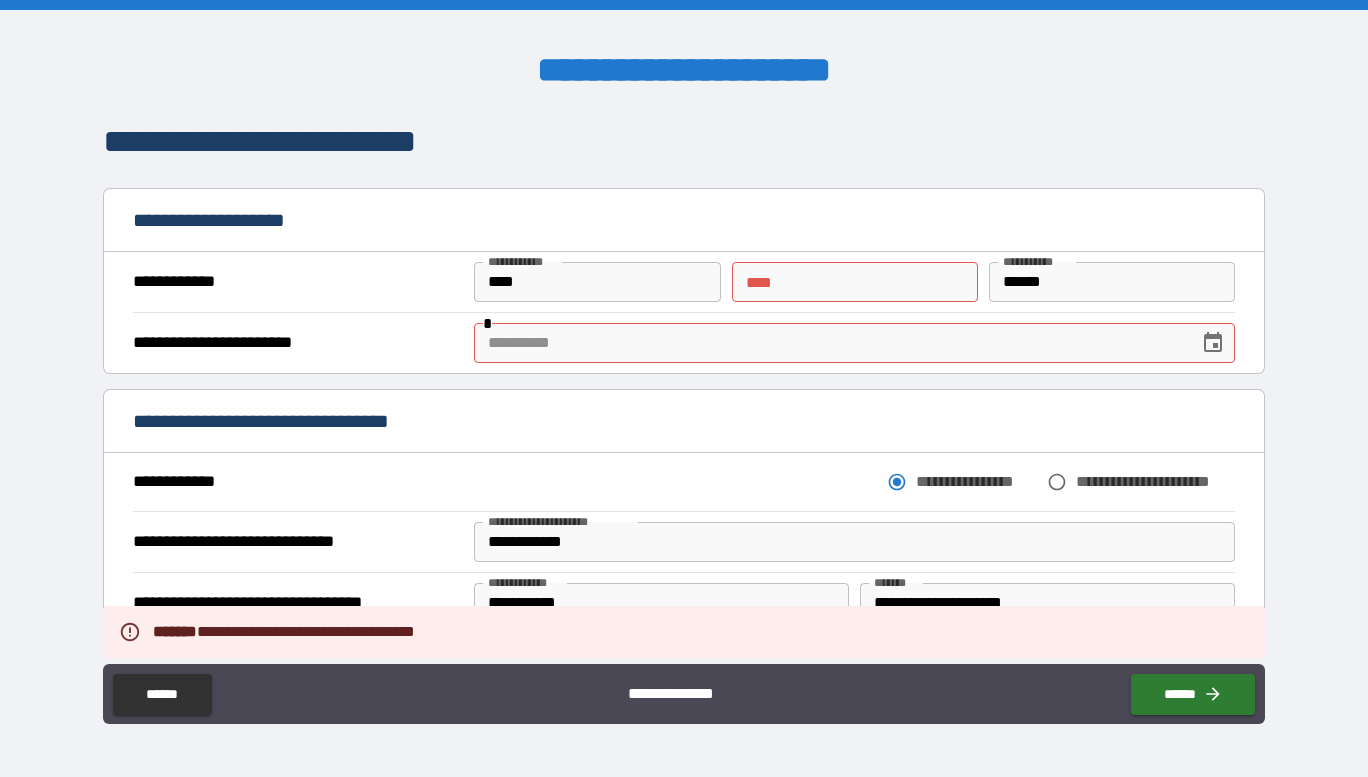 click 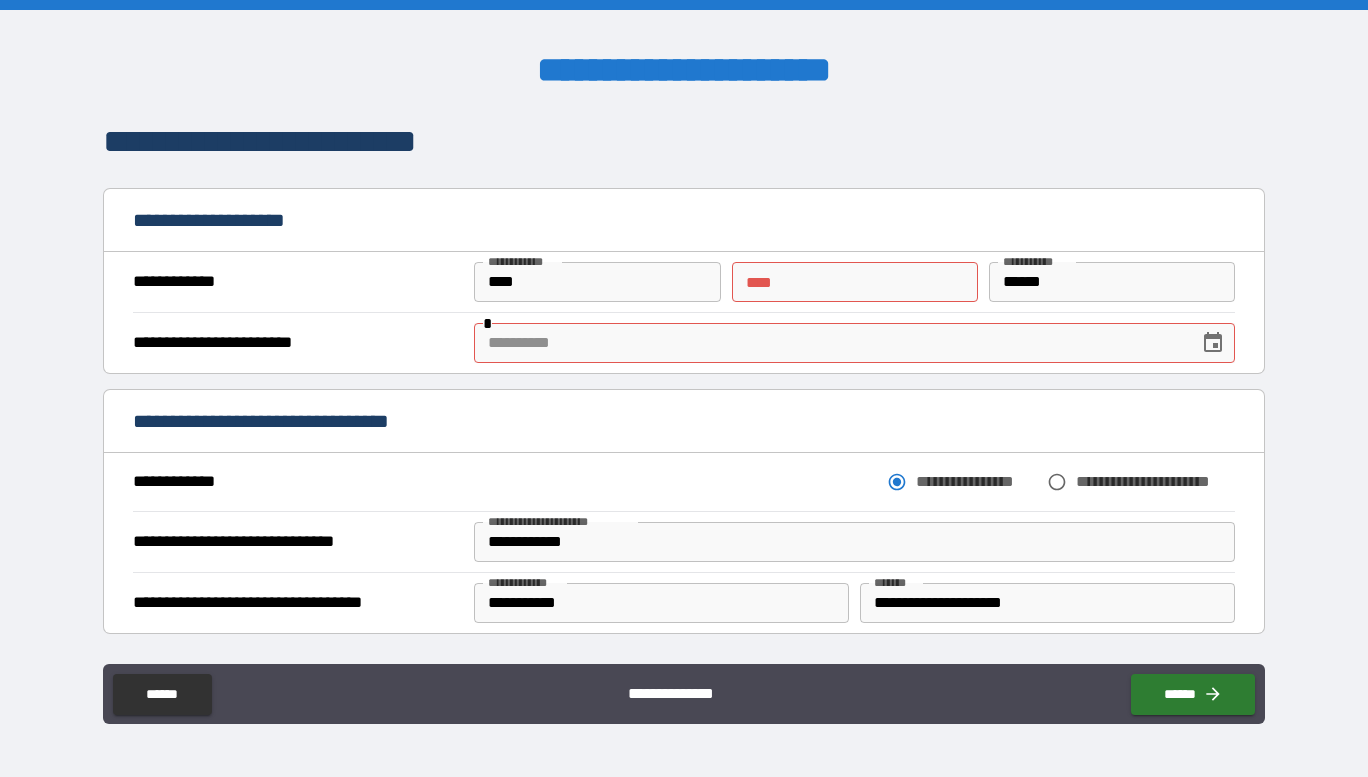 click on "**   *" at bounding box center [855, 282] 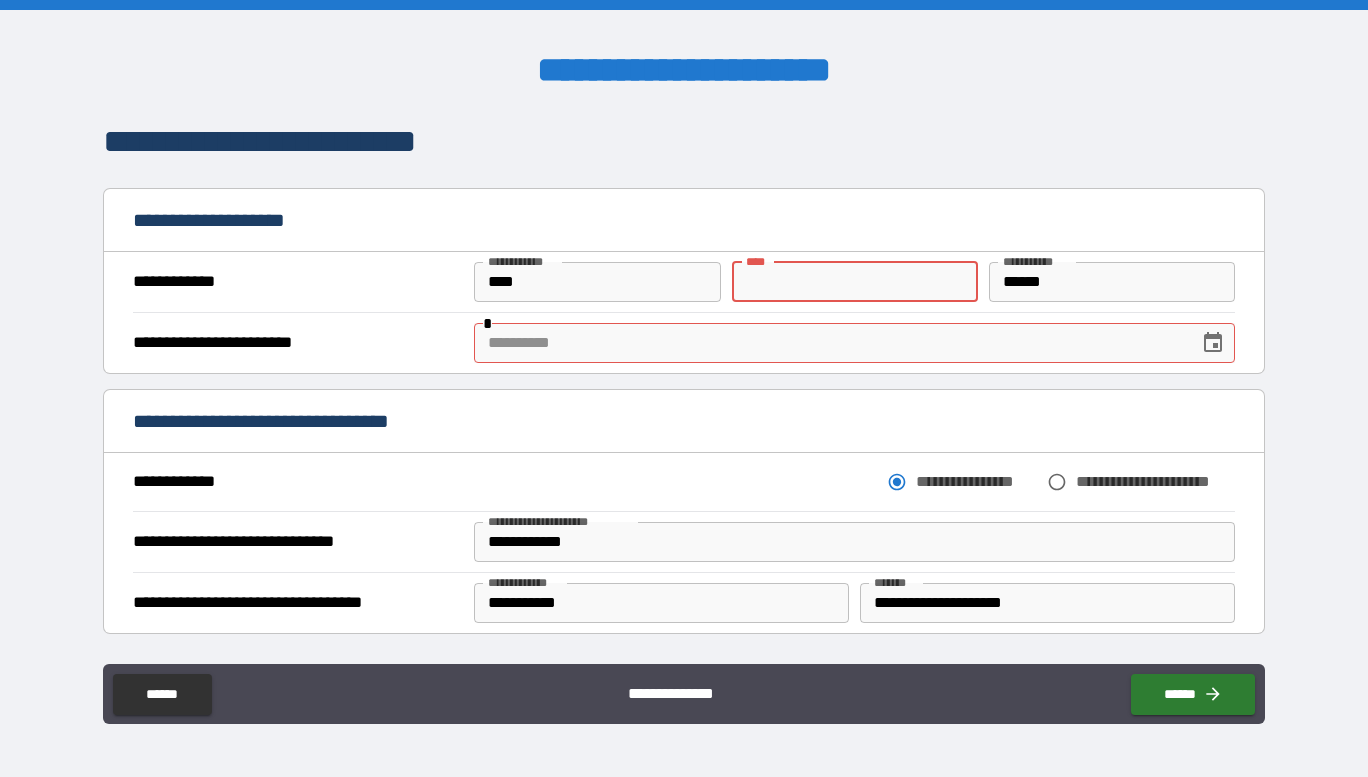 type on "*" 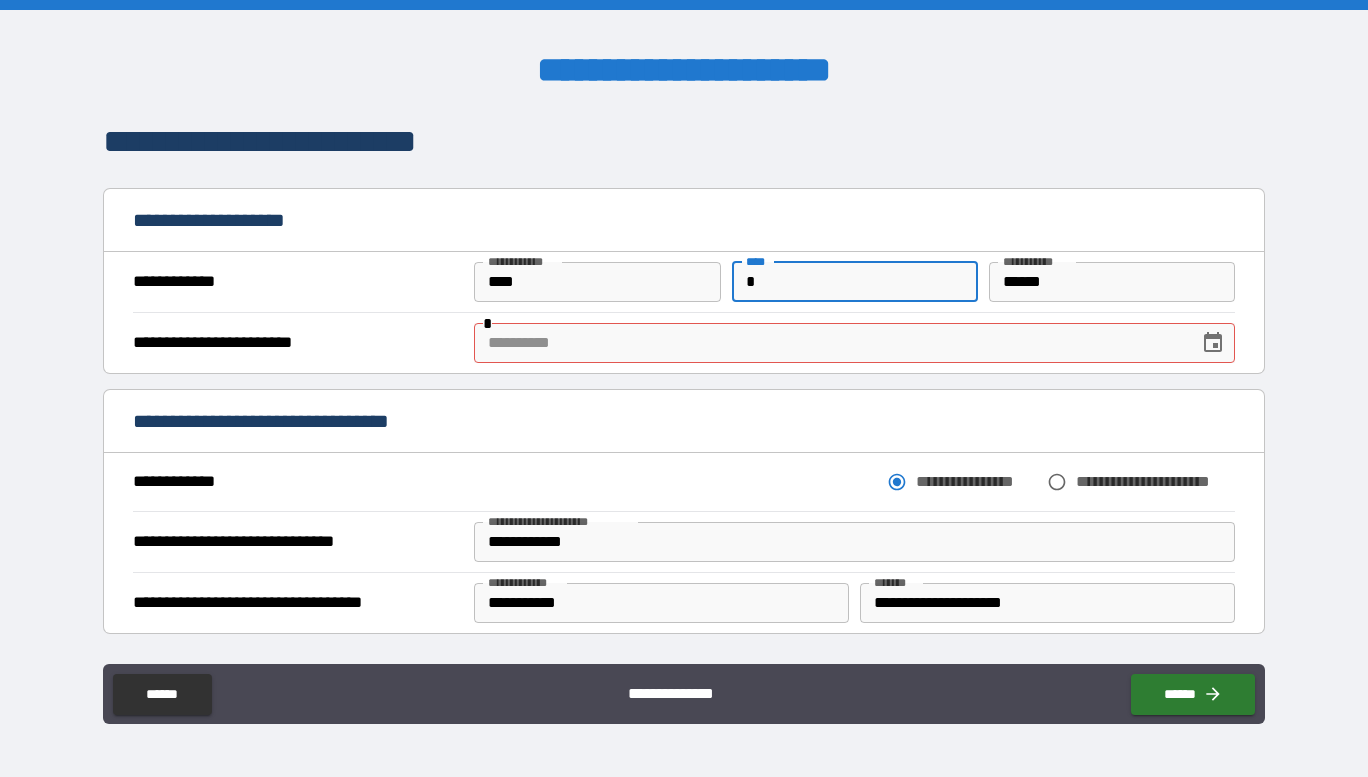 click 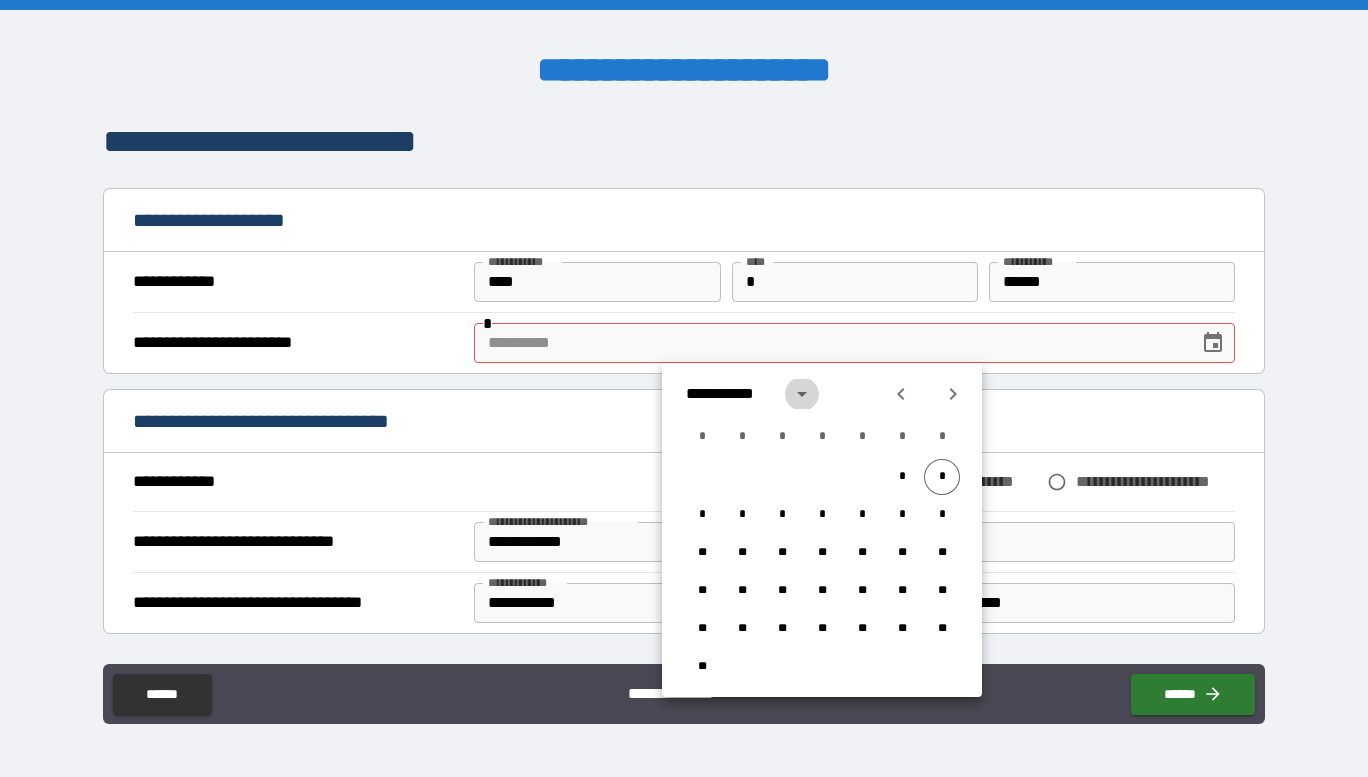 click 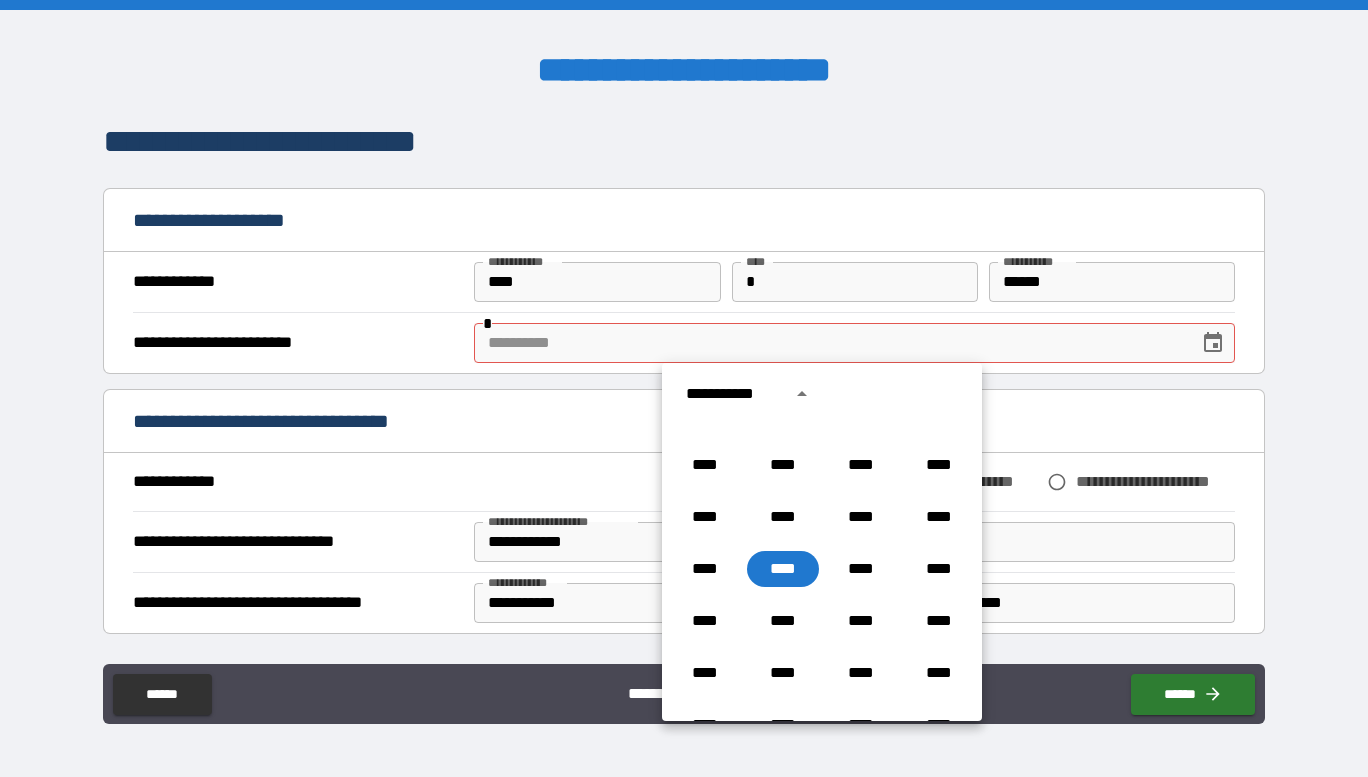 scroll, scrollTop: 1386, scrollLeft: 0, axis: vertical 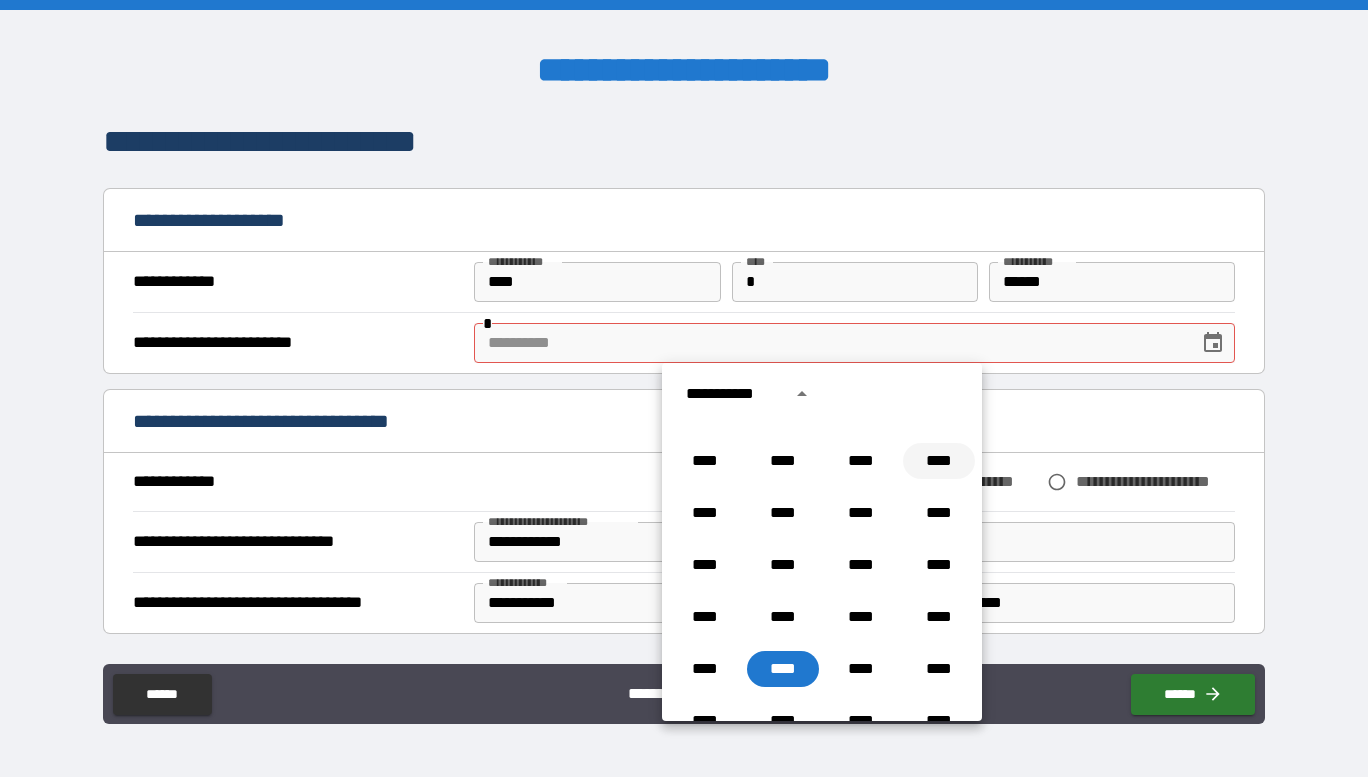 click on "****" at bounding box center [939, 461] 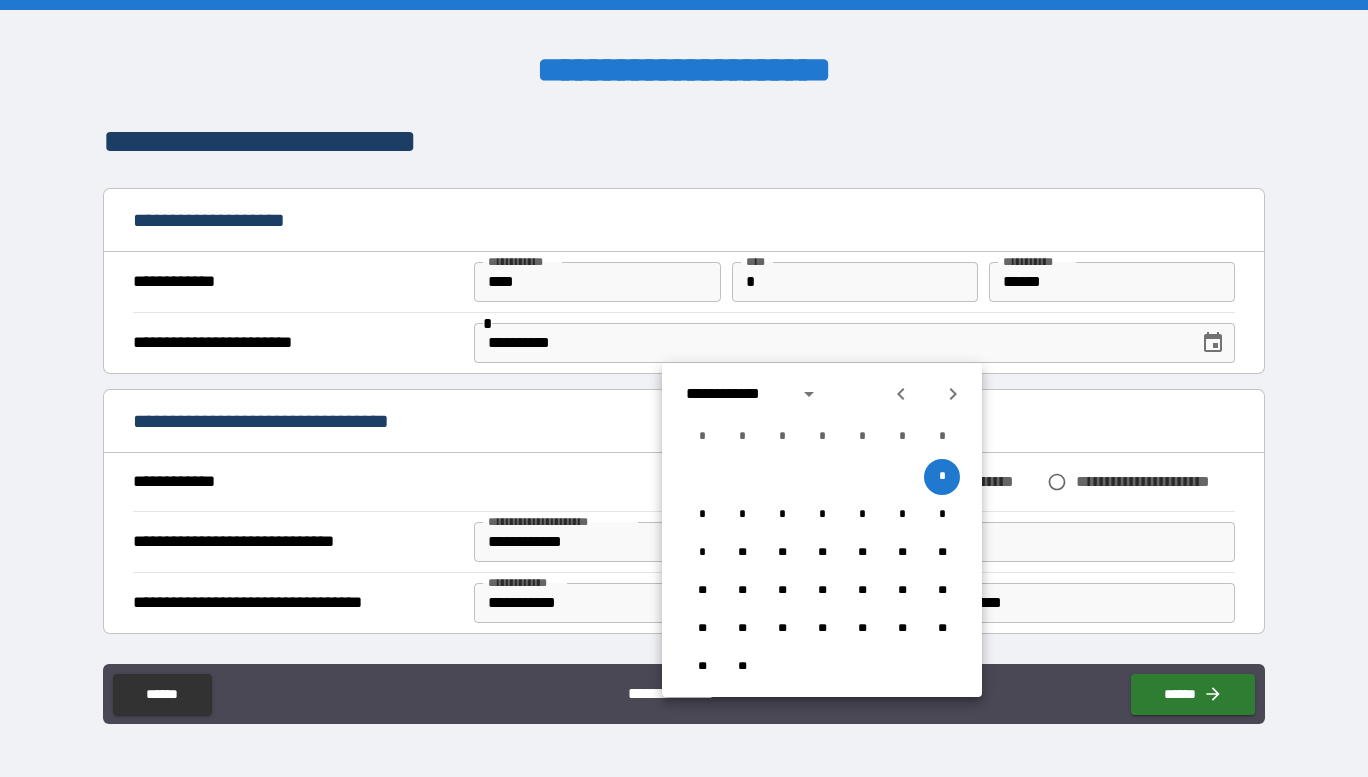 click 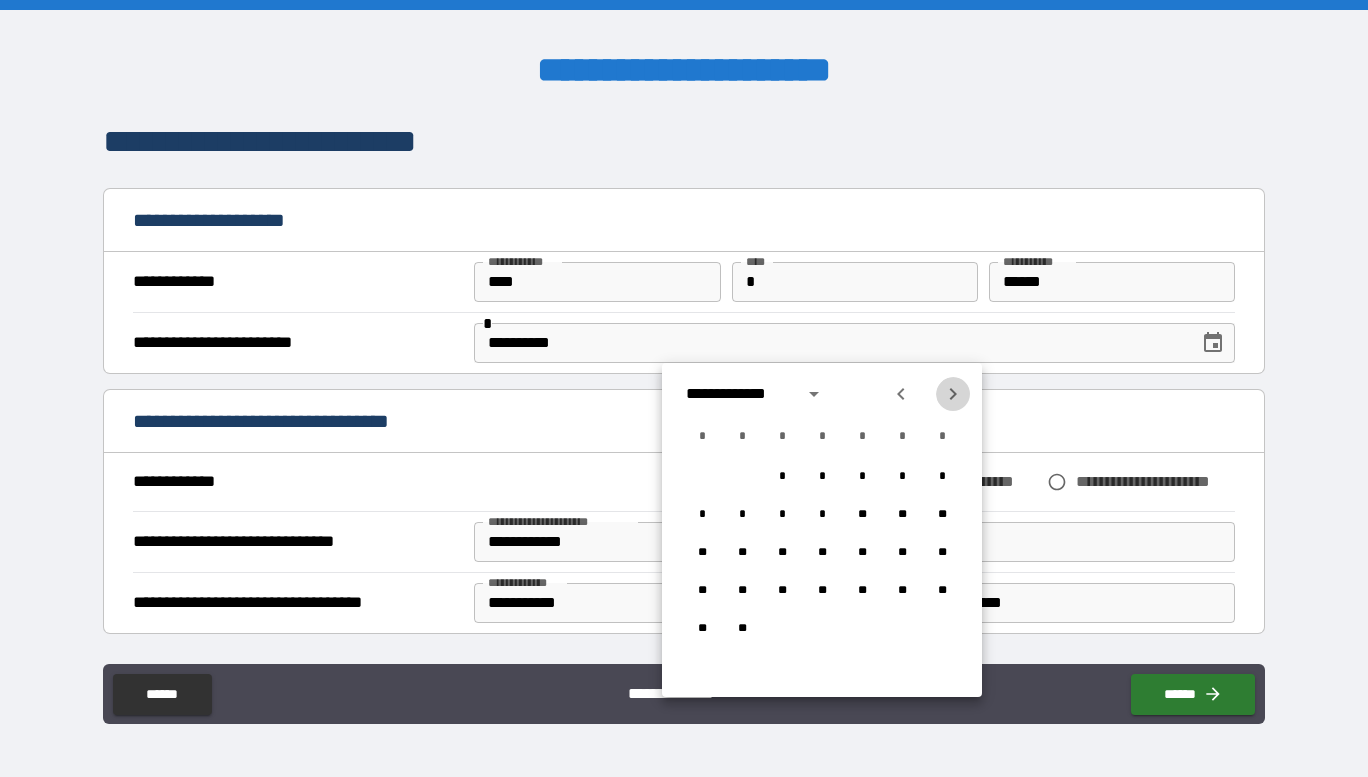 click 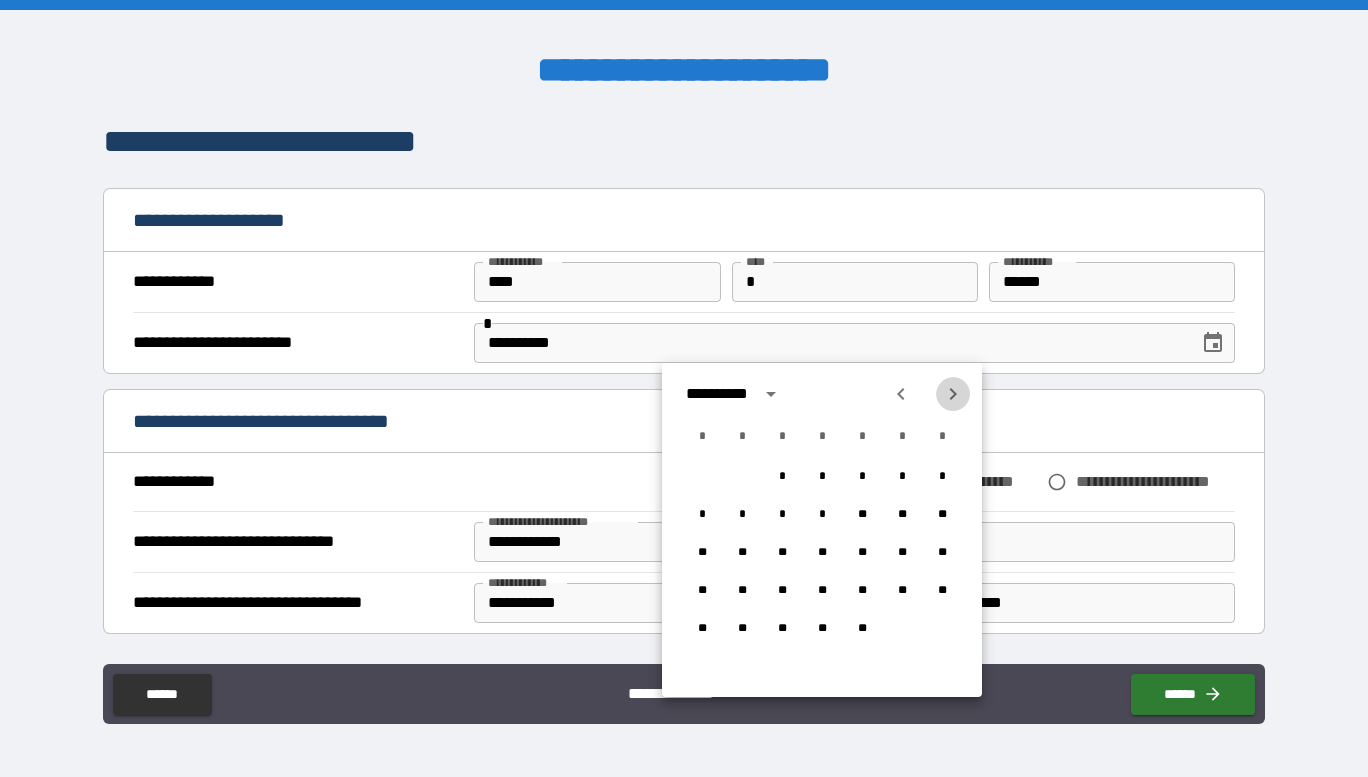 click 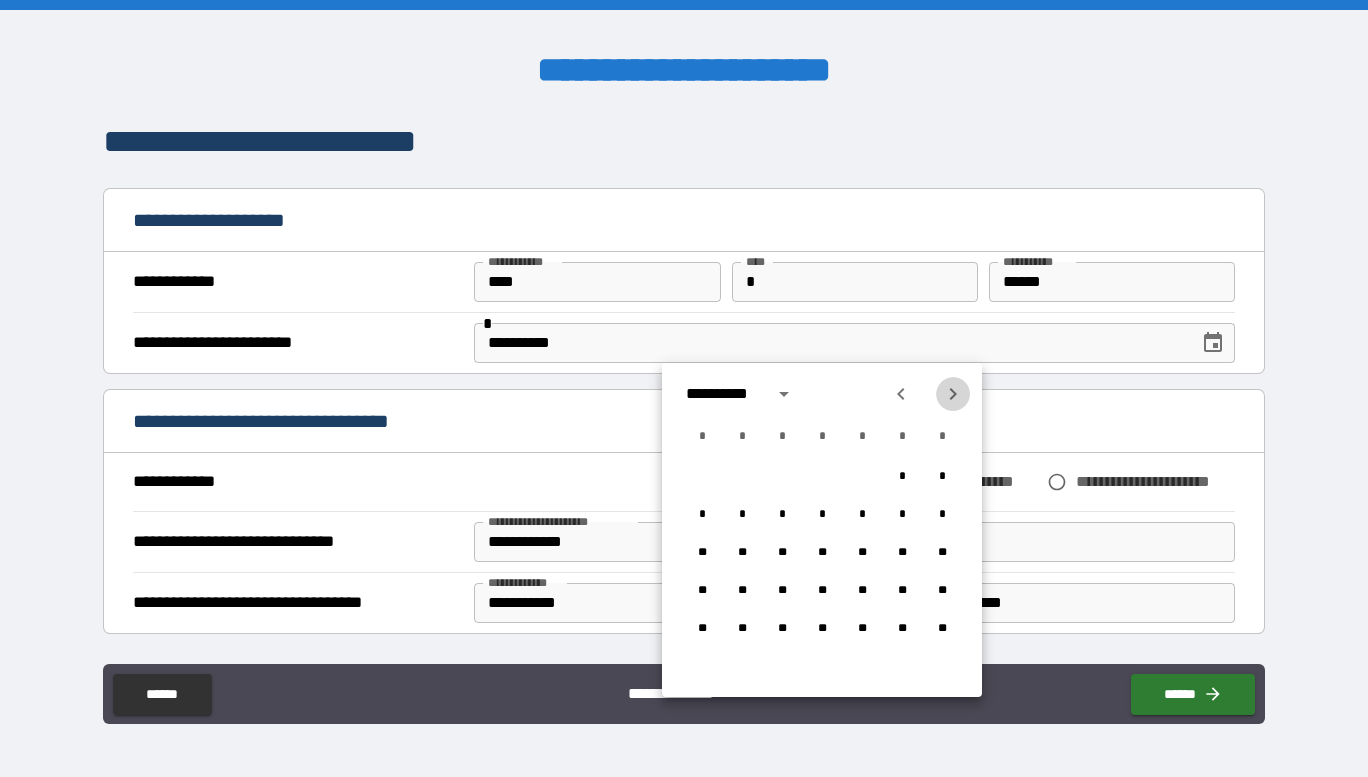 click 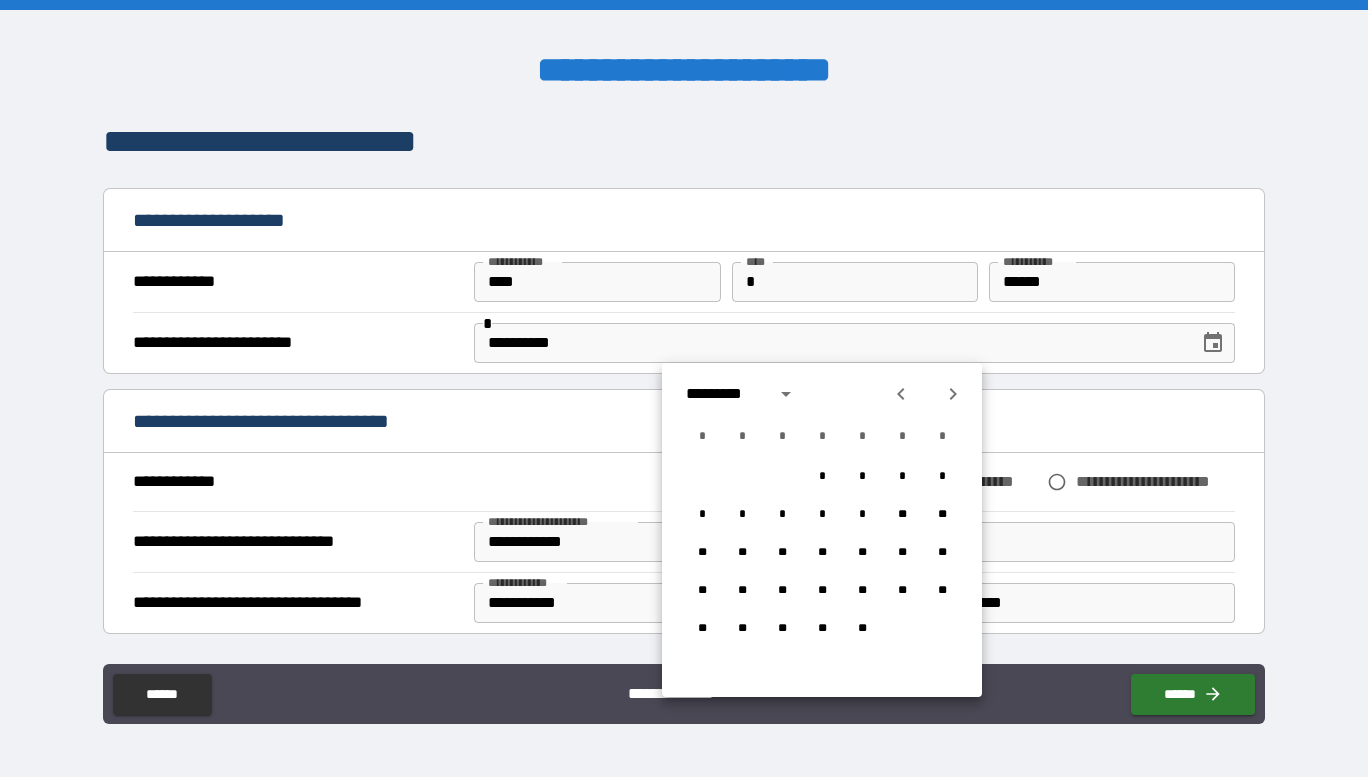 click 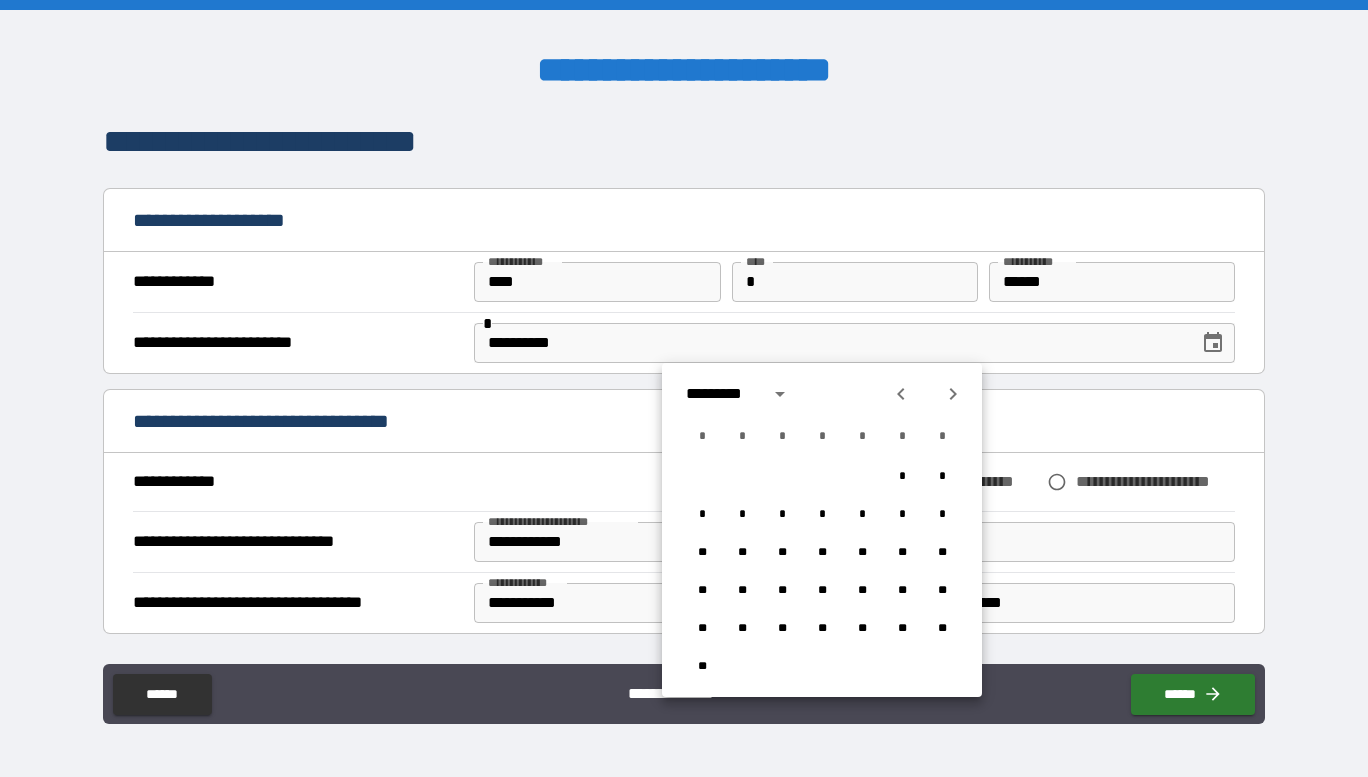 click 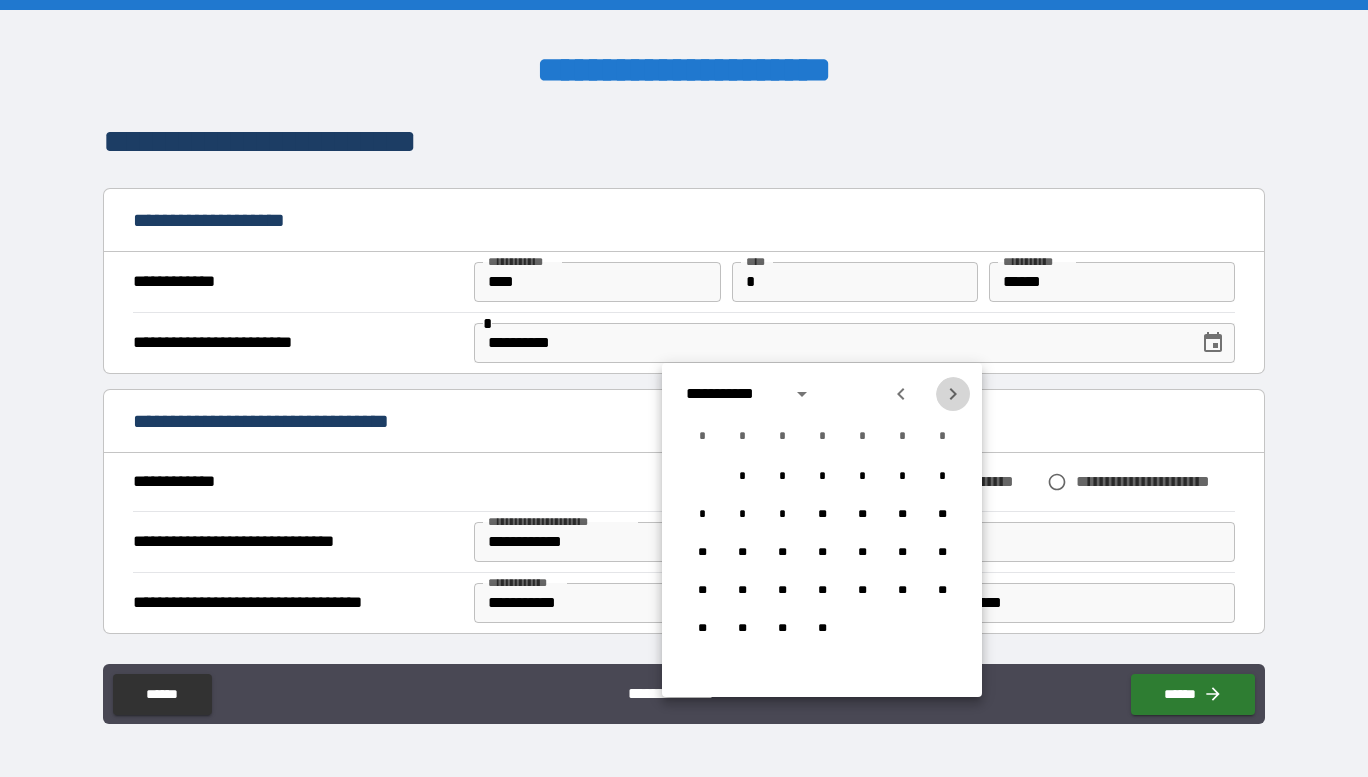 click 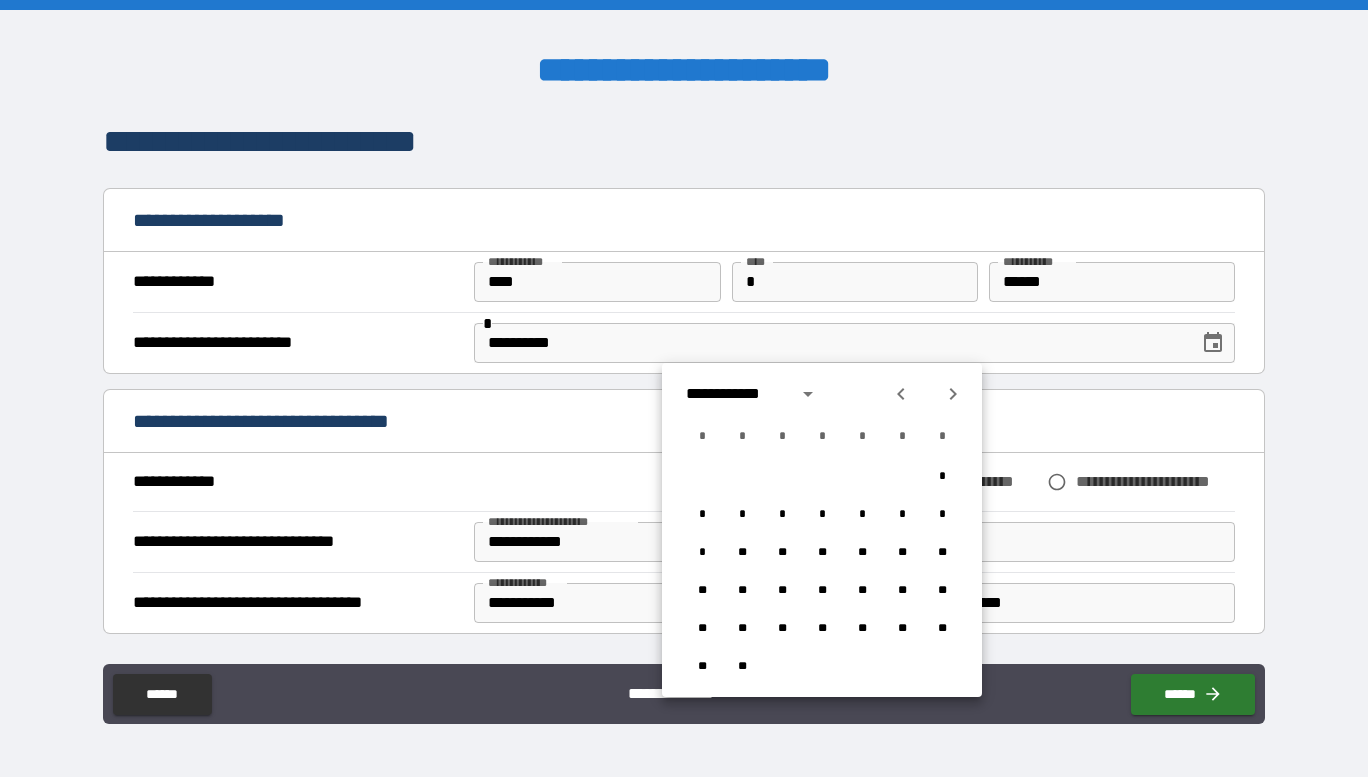 click 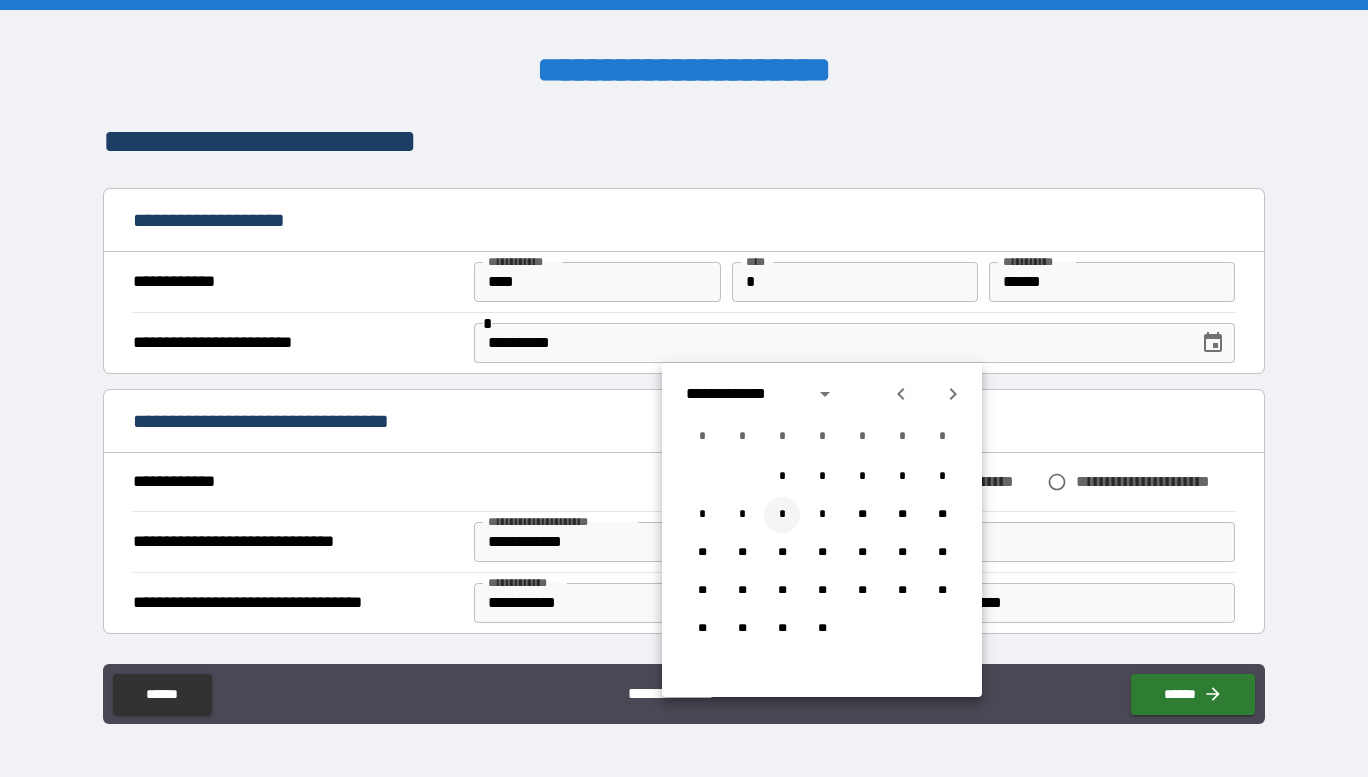 click on "*" at bounding box center [782, 515] 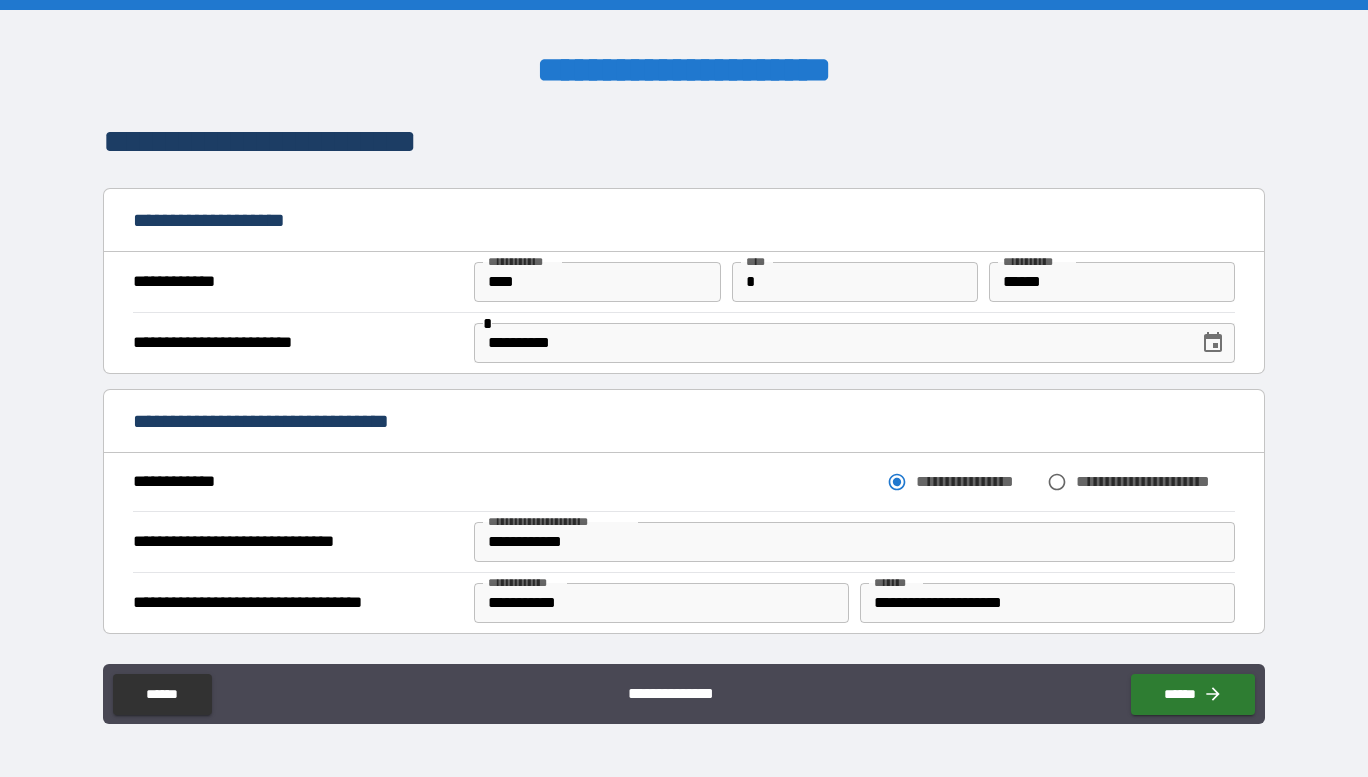 click 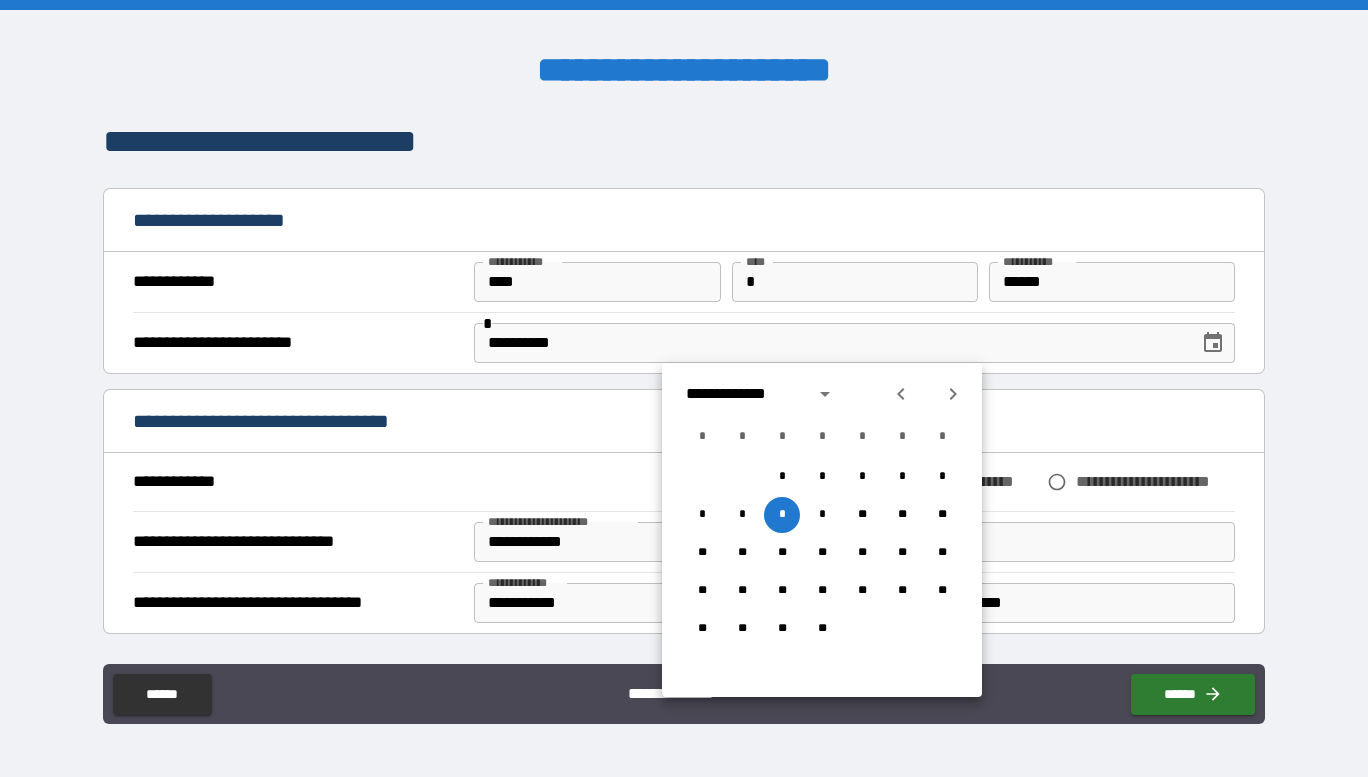 click 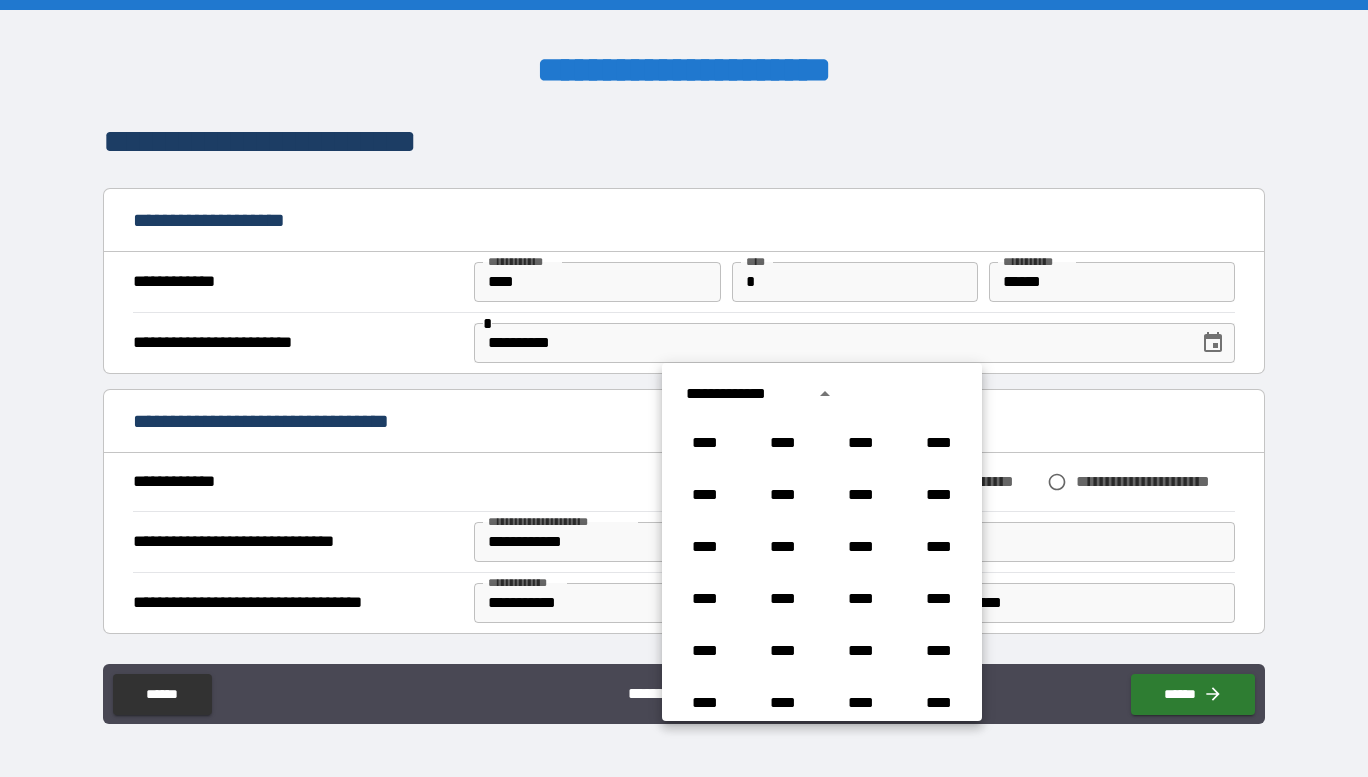 scroll, scrollTop: 1330, scrollLeft: 0, axis: vertical 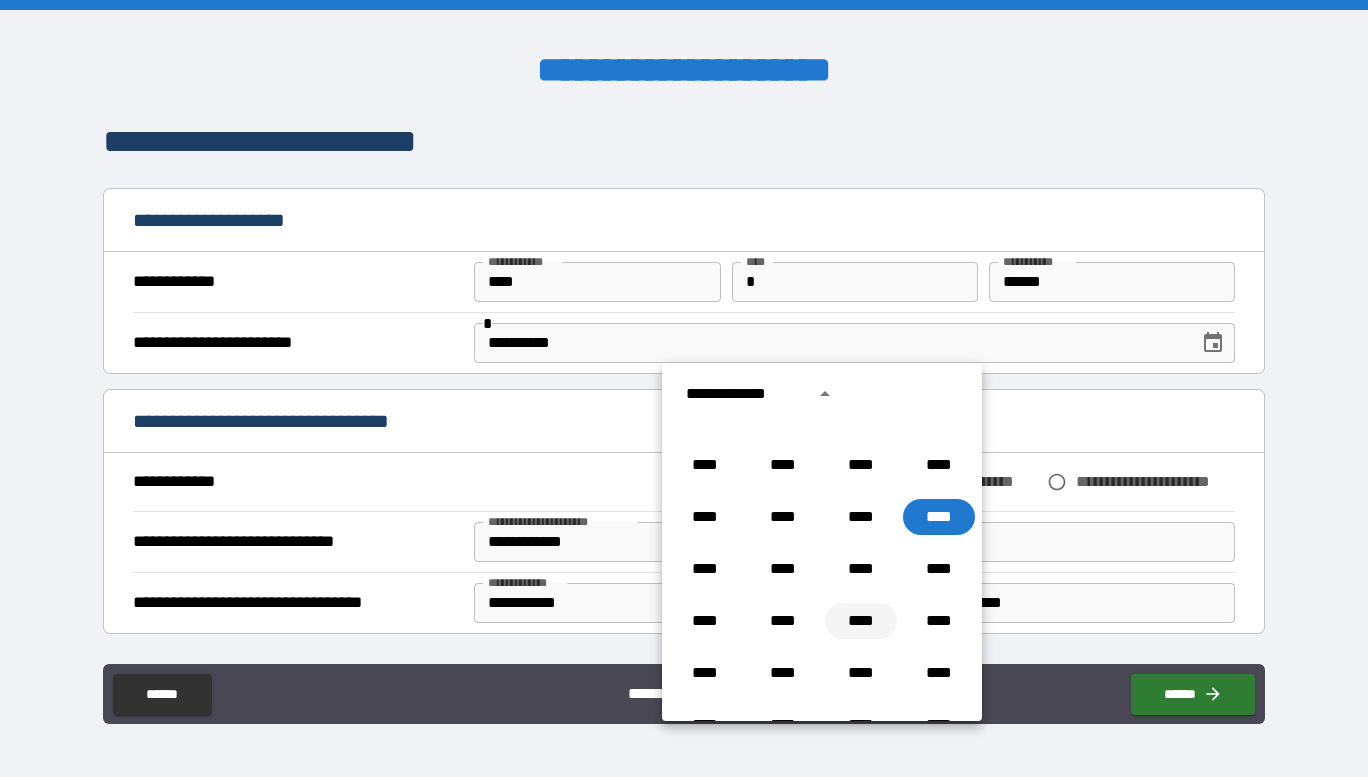 click on "****" at bounding box center (861, 621) 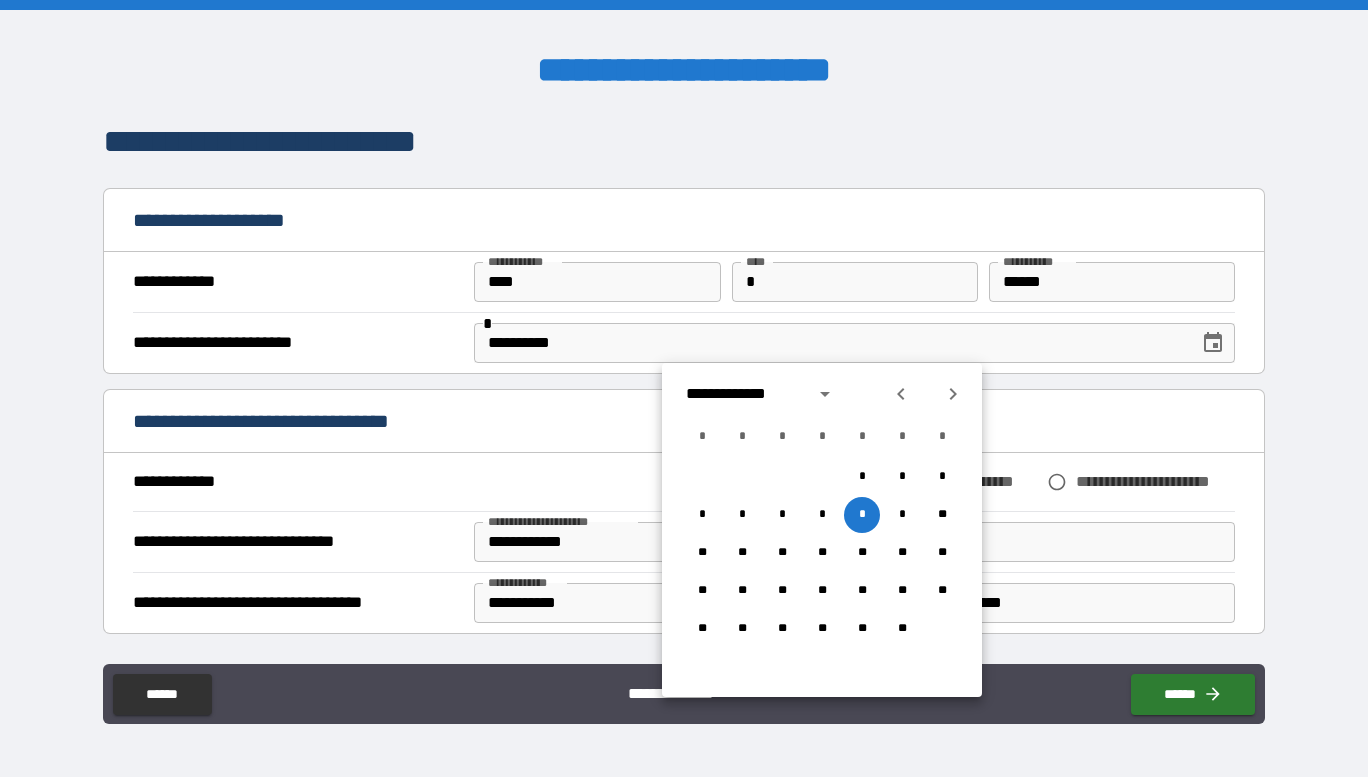 click on "**********" at bounding box center [684, 142] 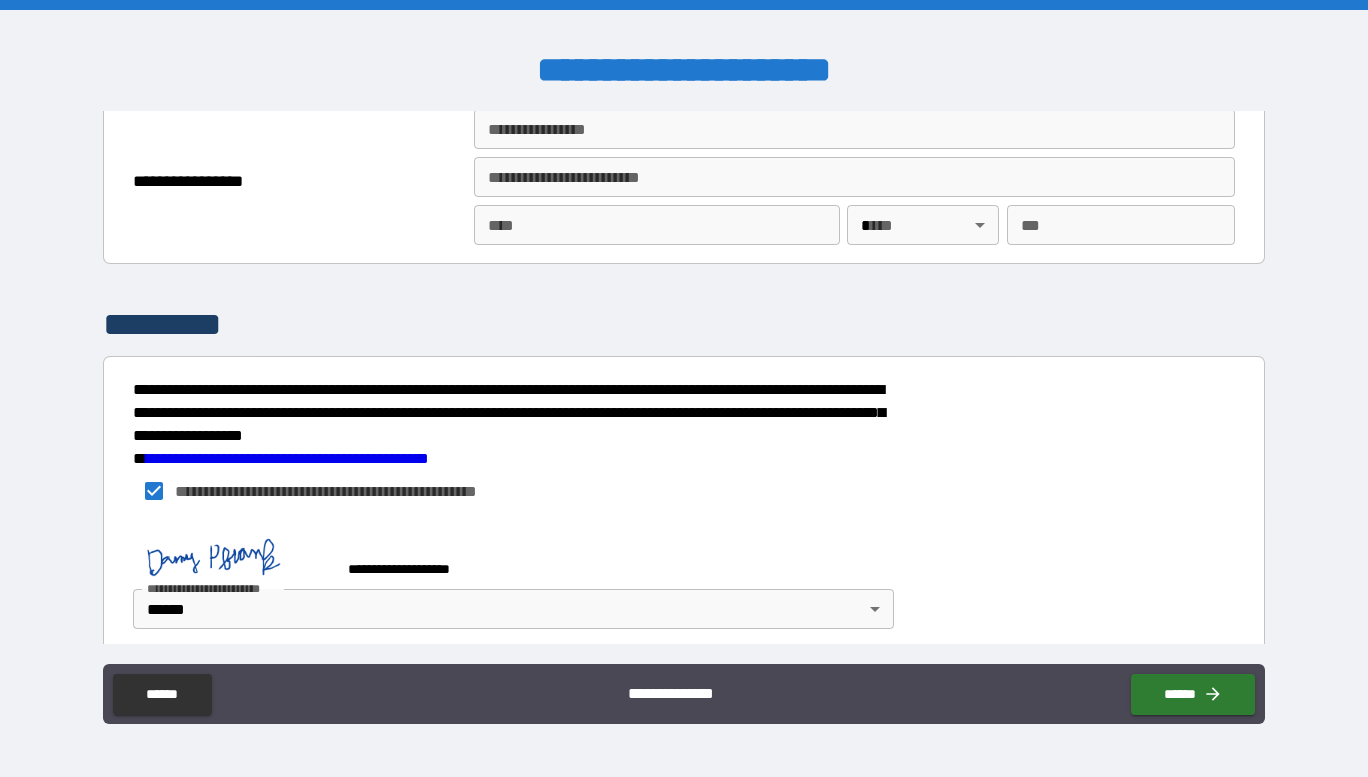 scroll, scrollTop: 2297, scrollLeft: 0, axis: vertical 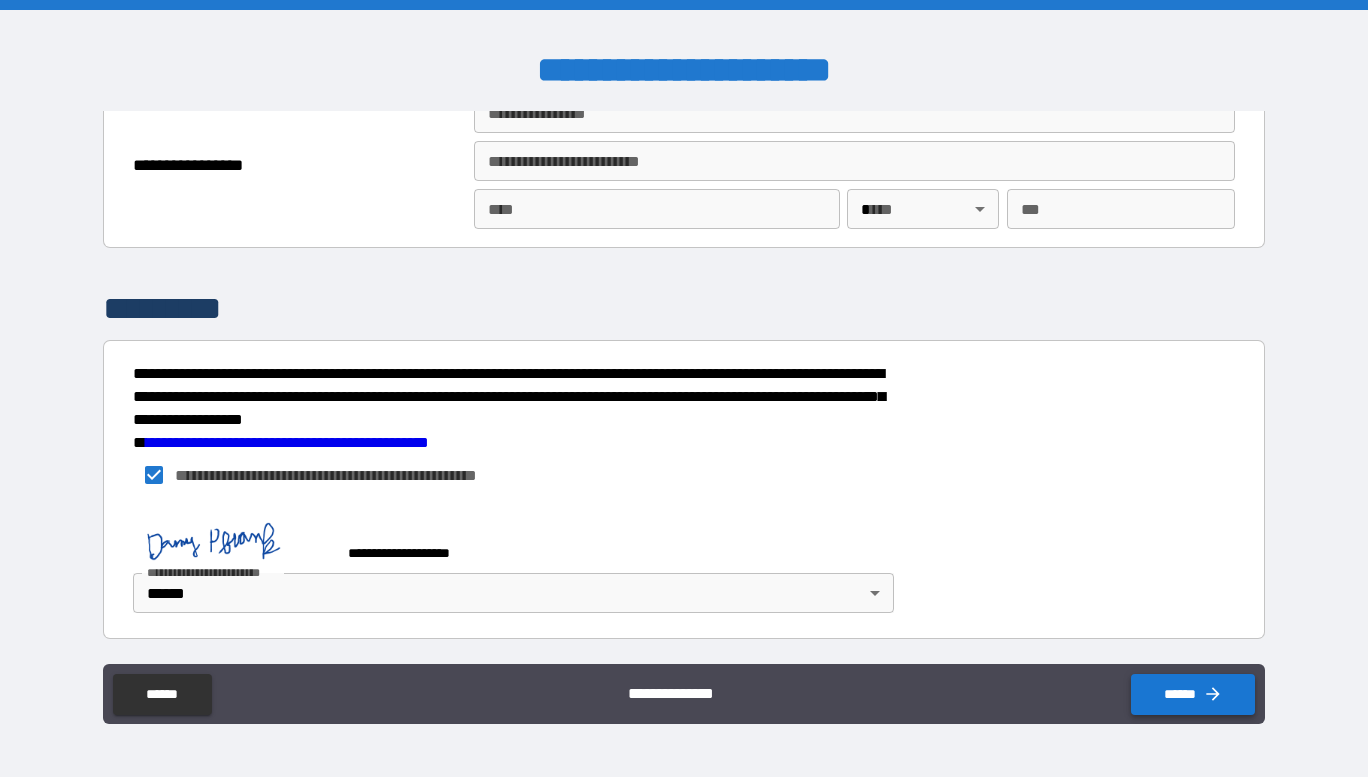 click on "******" at bounding box center (1193, 694) 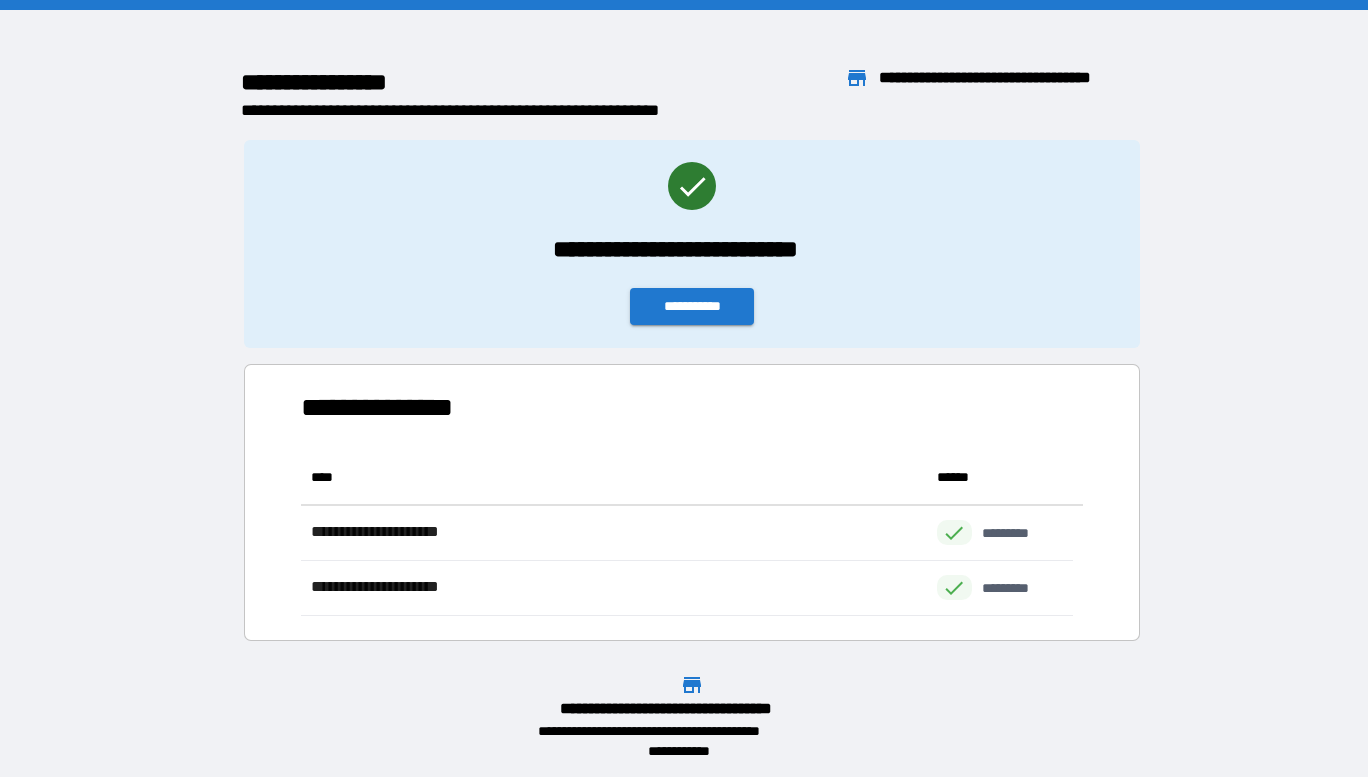 scroll, scrollTop: 16, scrollLeft: 16, axis: both 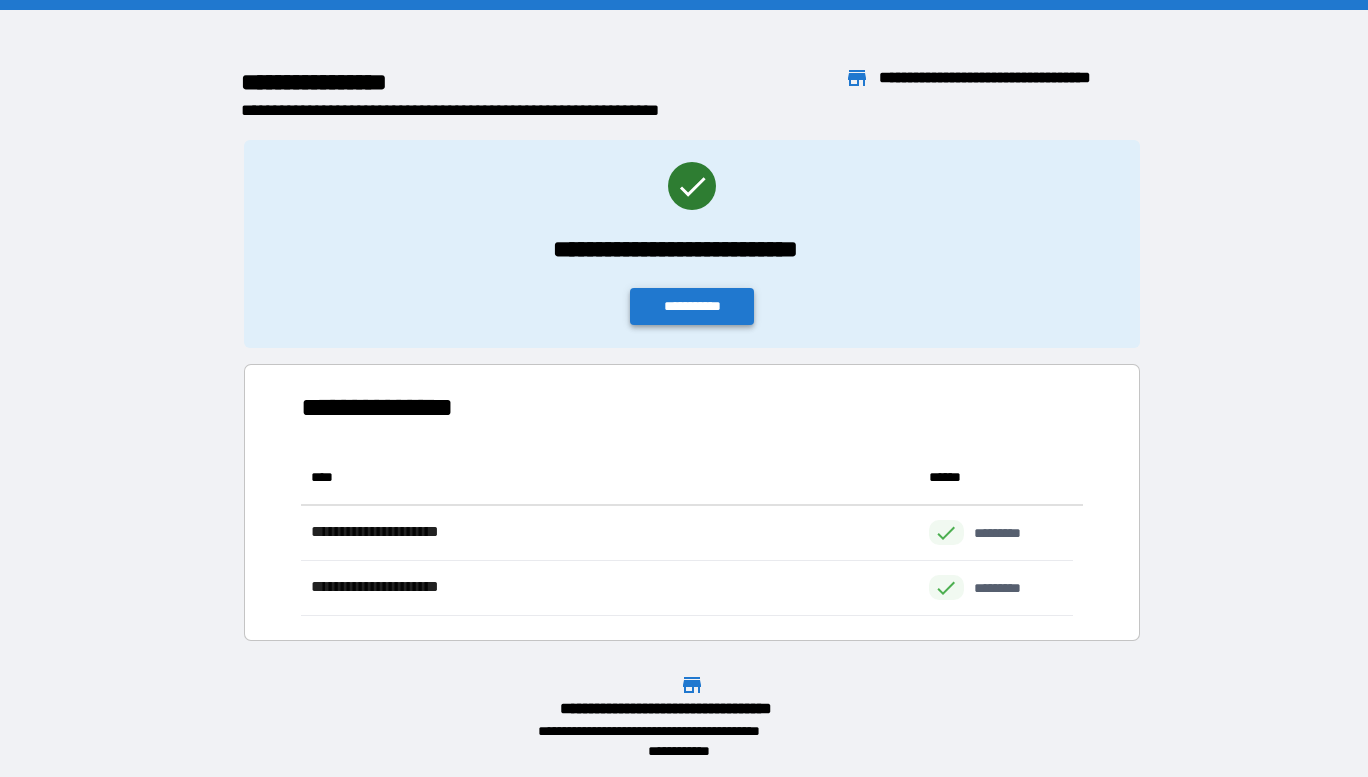 click on "**********" at bounding box center [692, 306] 